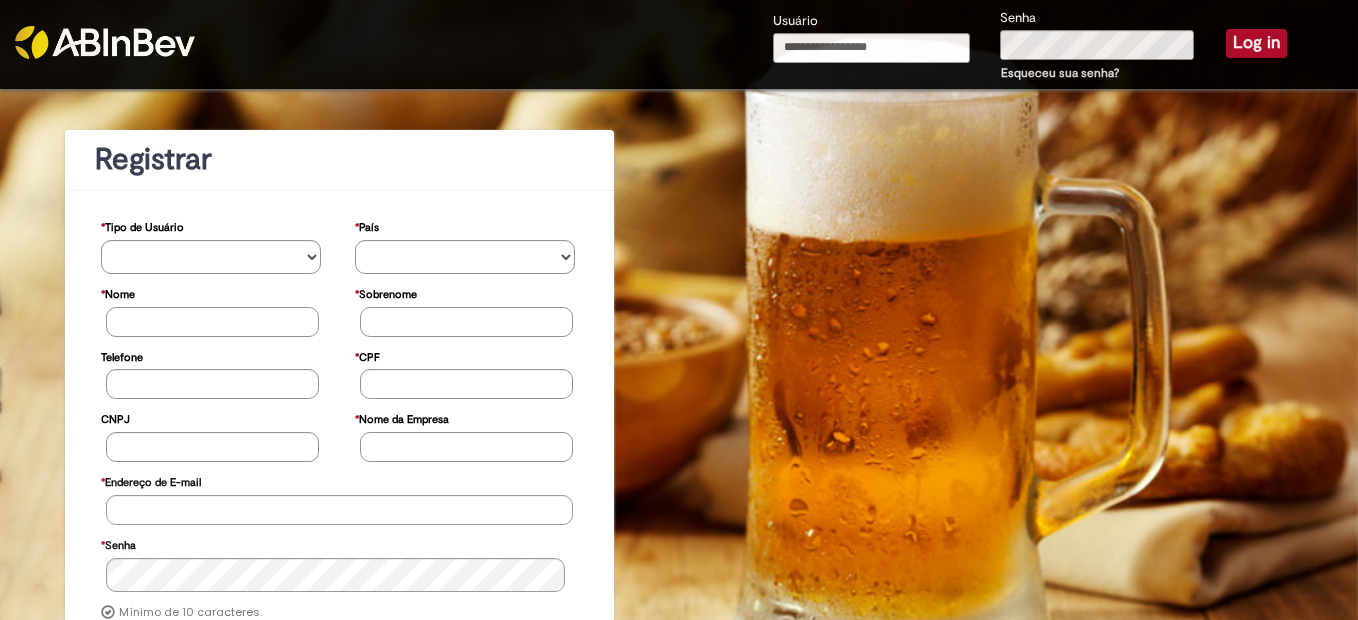 scroll, scrollTop: 0, scrollLeft: 0, axis: both 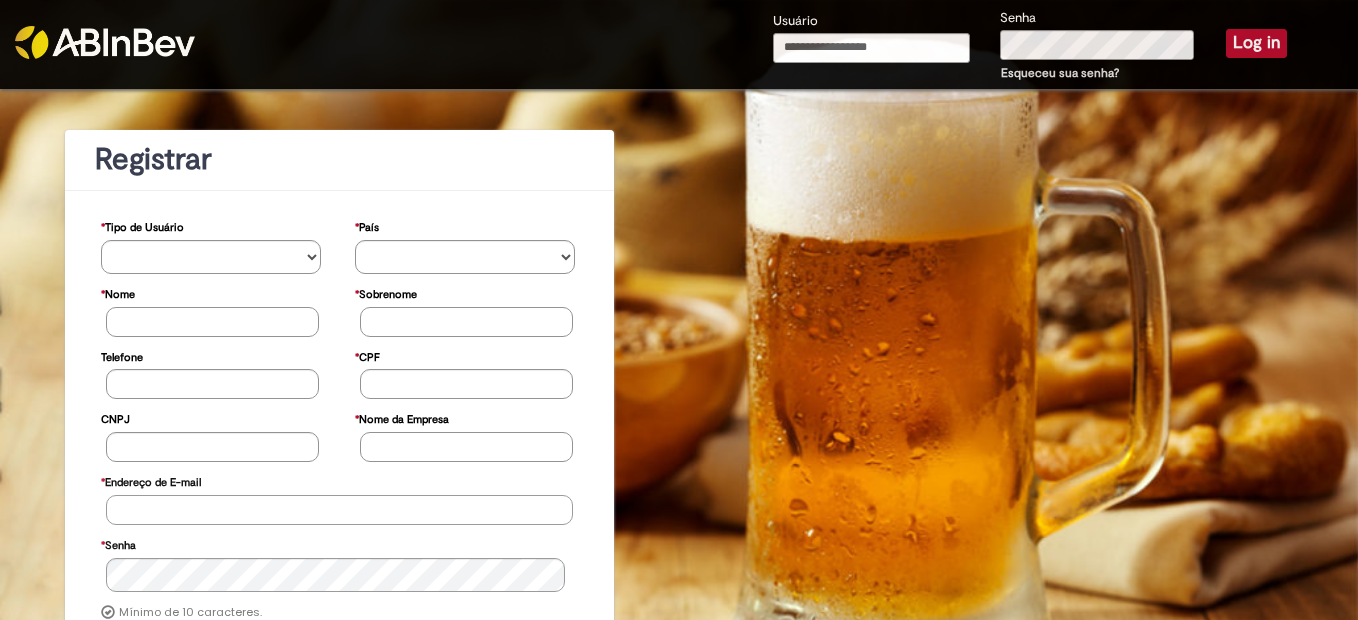 type on "**********" 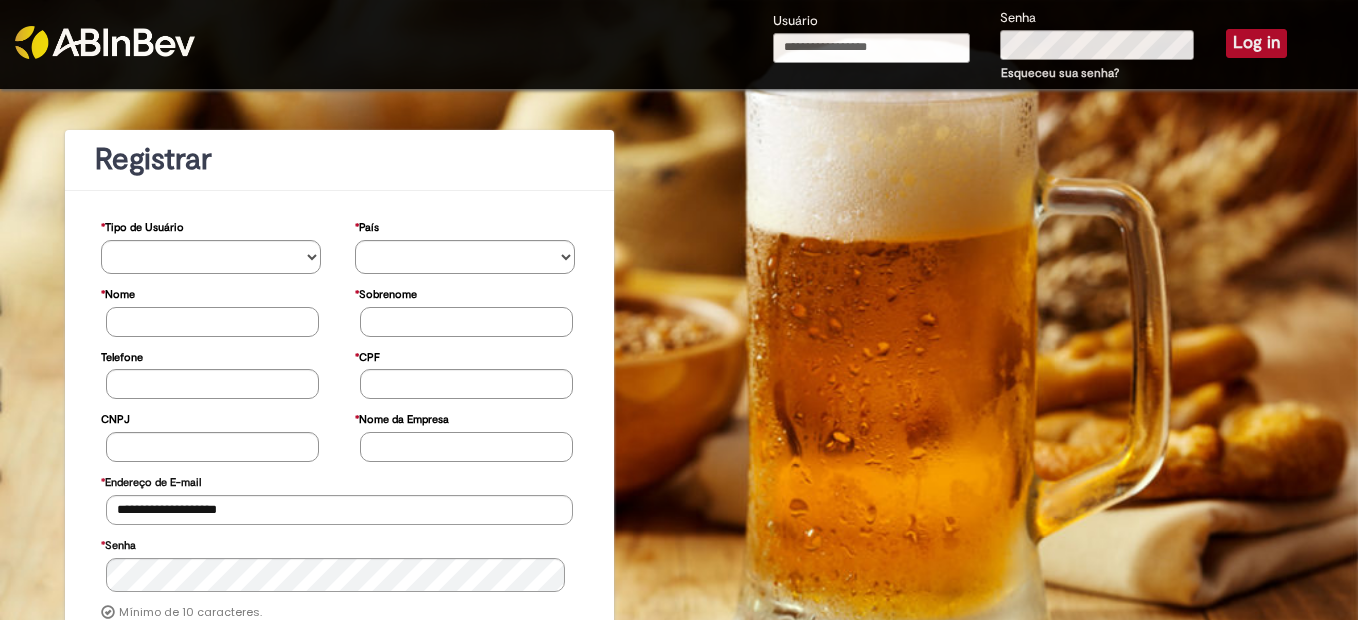 type on "**********" 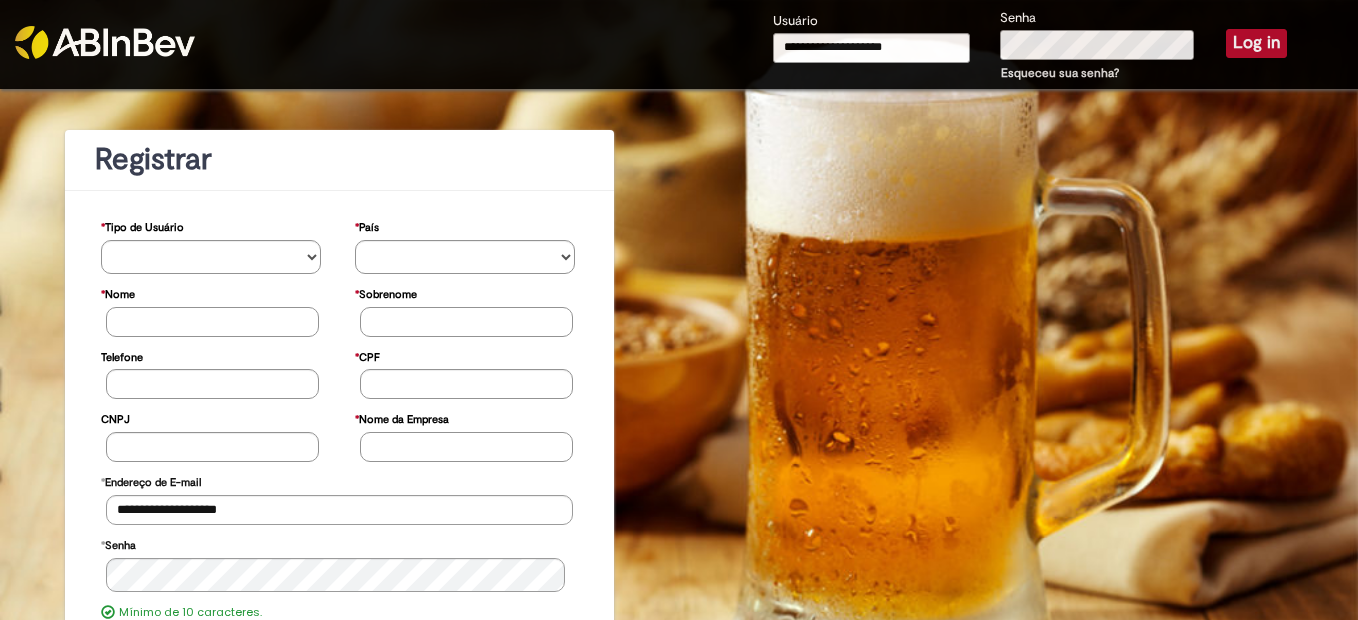 click on "**********" at bounding box center [1030, 46] 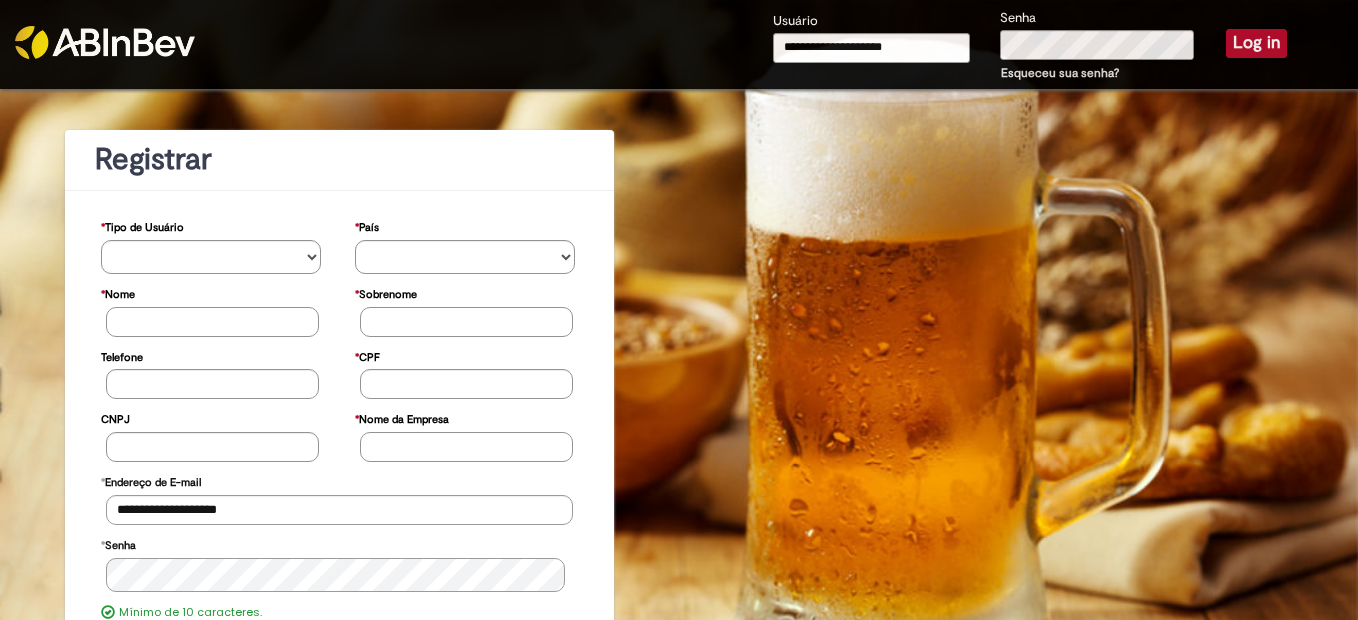 click on "*  Senha" at bounding box center [340, 565] 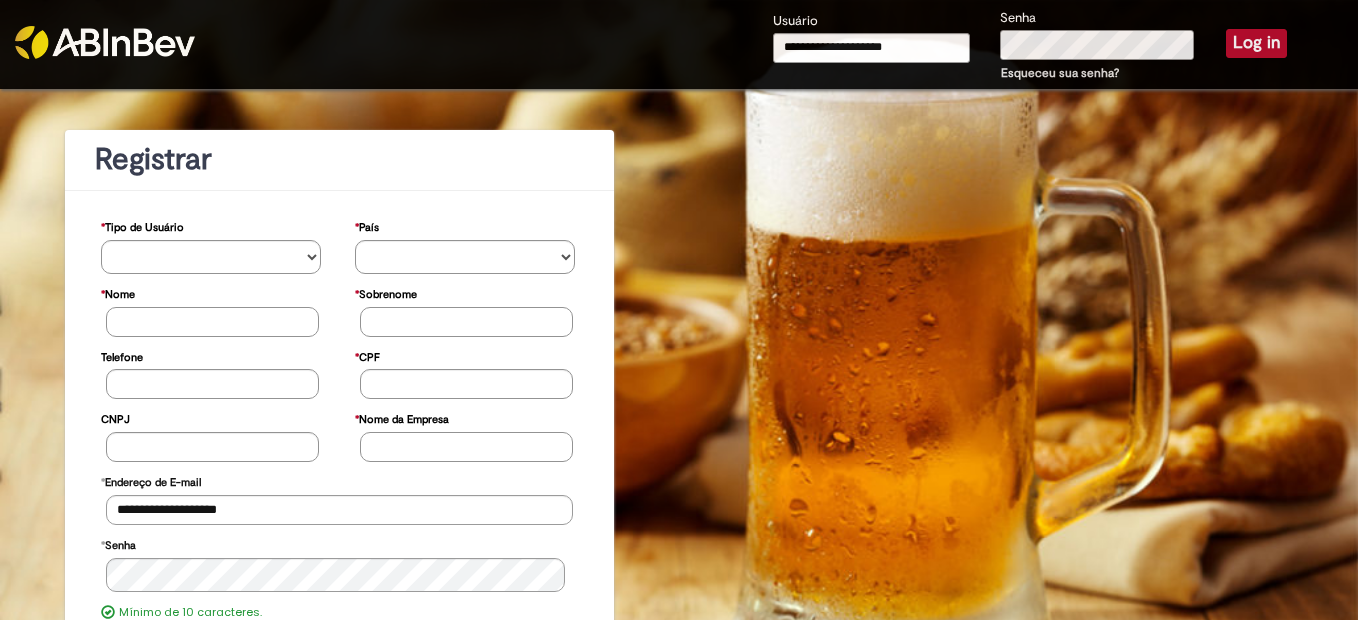 click on "**********" at bounding box center (1030, 46) 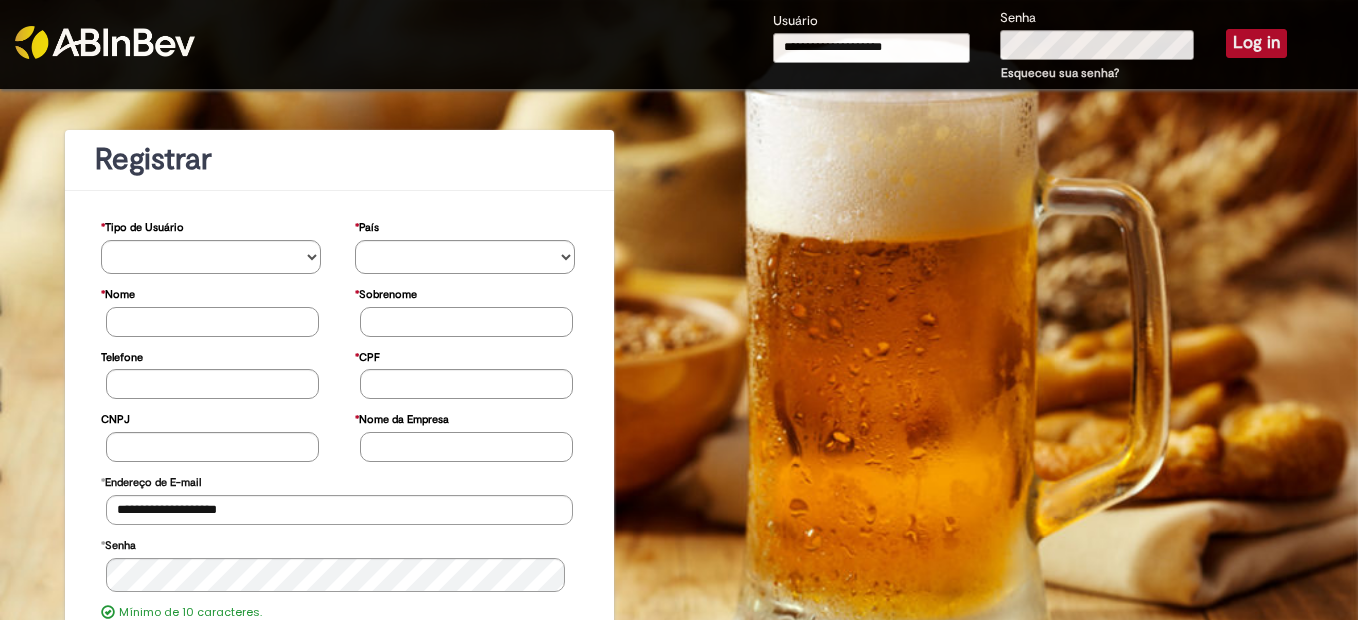 click on "Log in" at bounding box center (1256, 43) 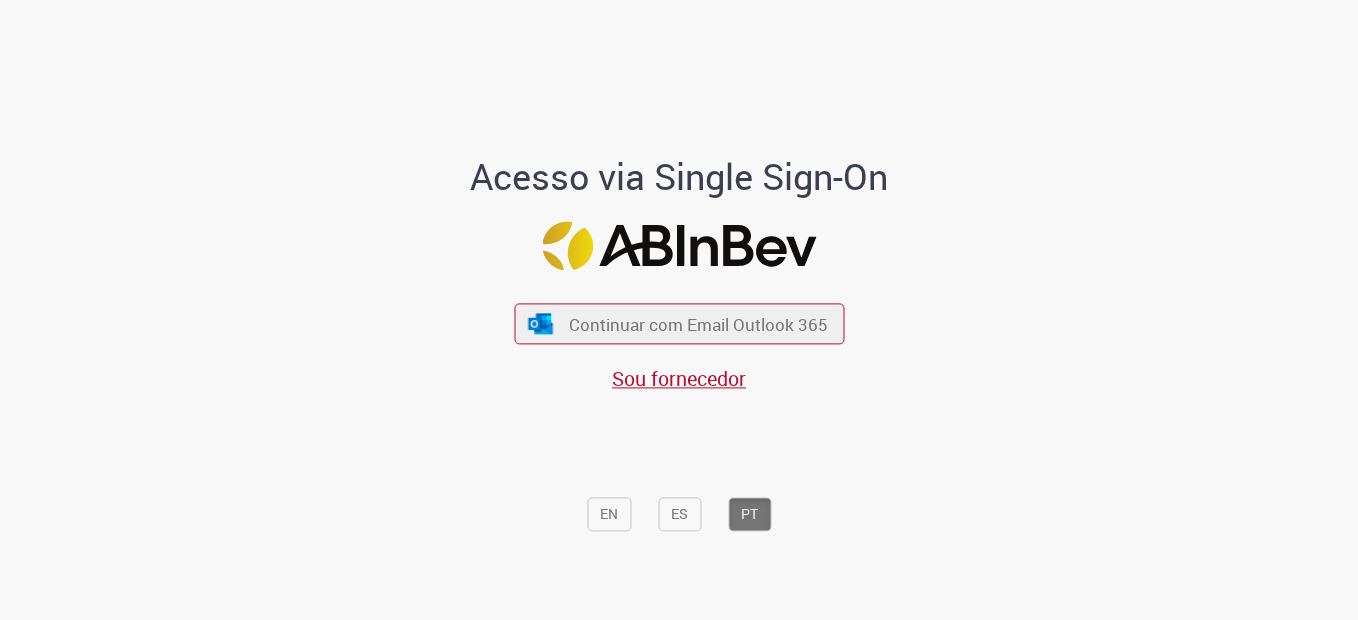 scroll, scrollTop: 0, scrollLeft: 0, axis: both 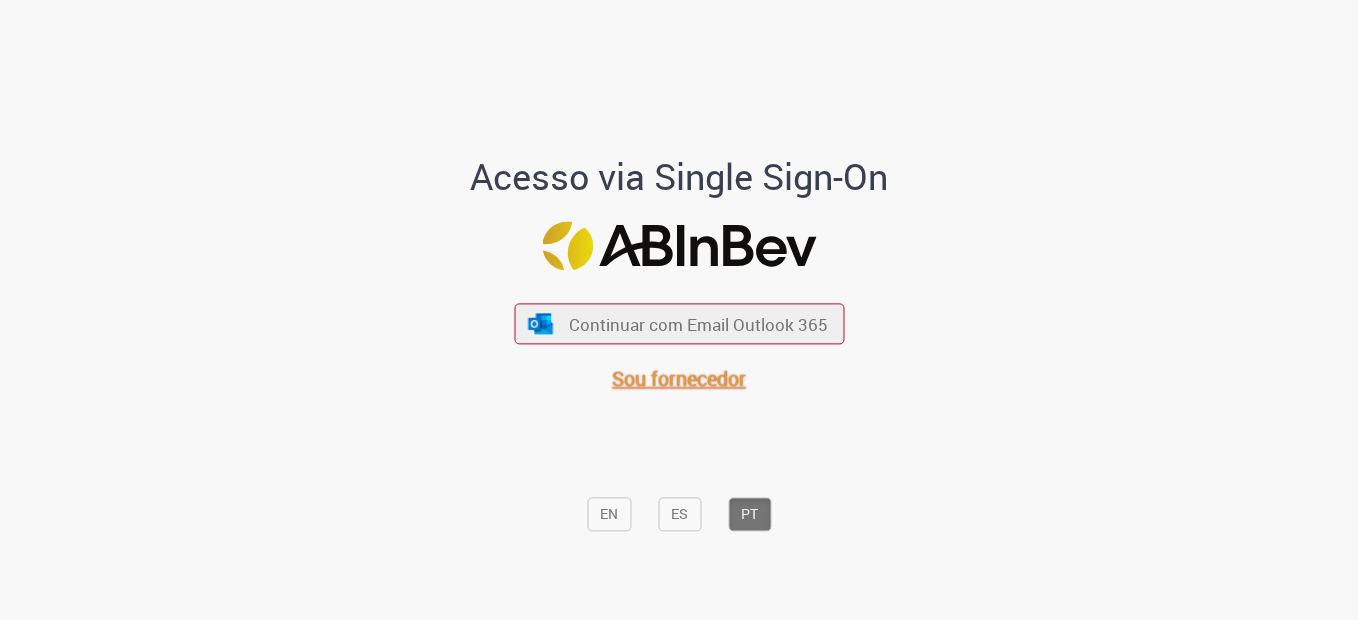click on "Sou fornecedor" at bounding box center [679, 379] 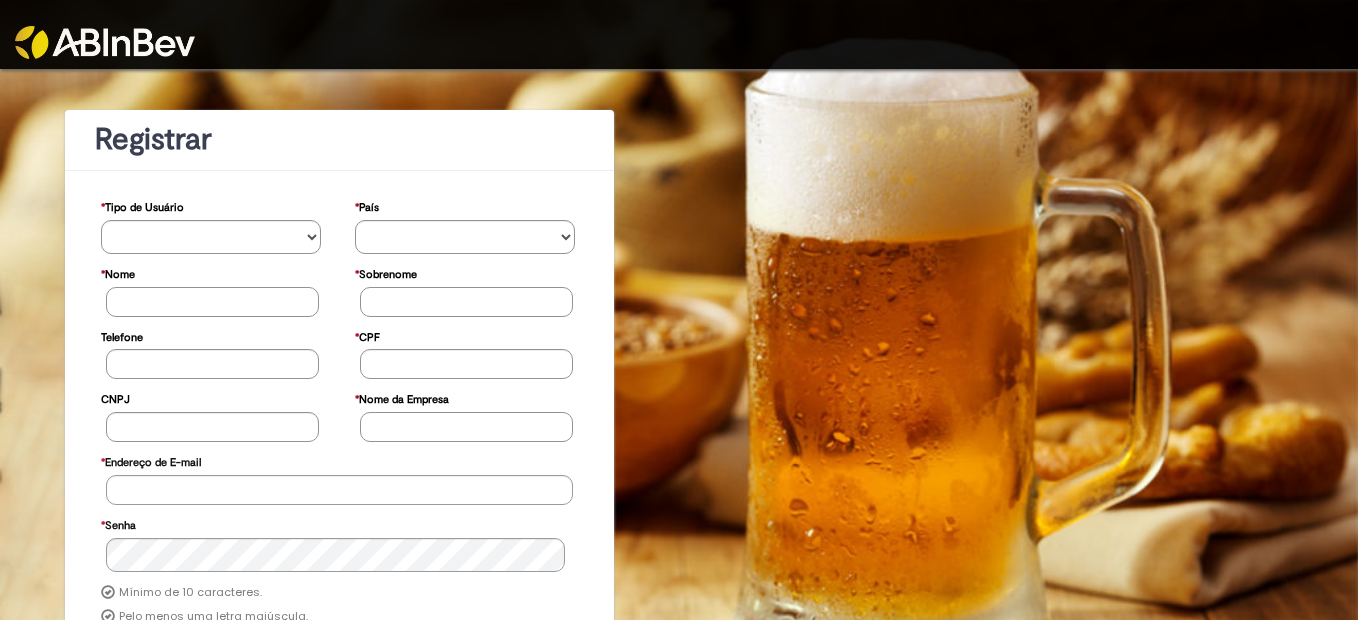 scroll, scrollTop: 0, scrollLeft: 0, axis: both 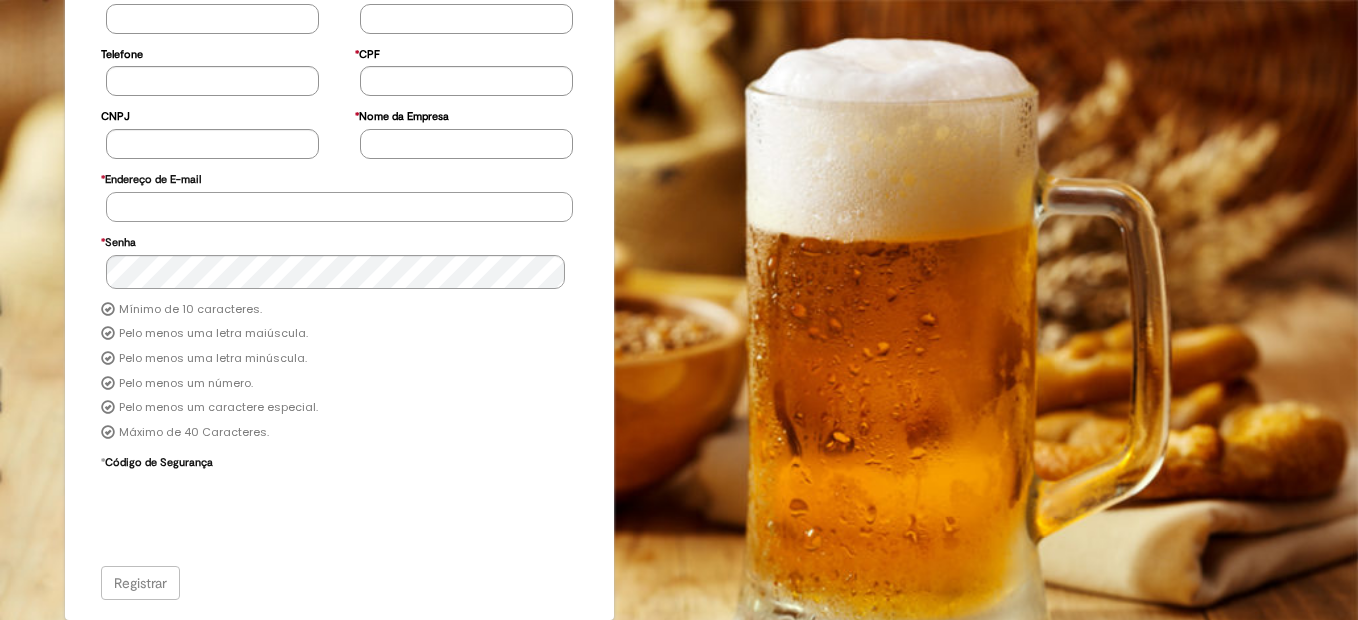 type on "**********" 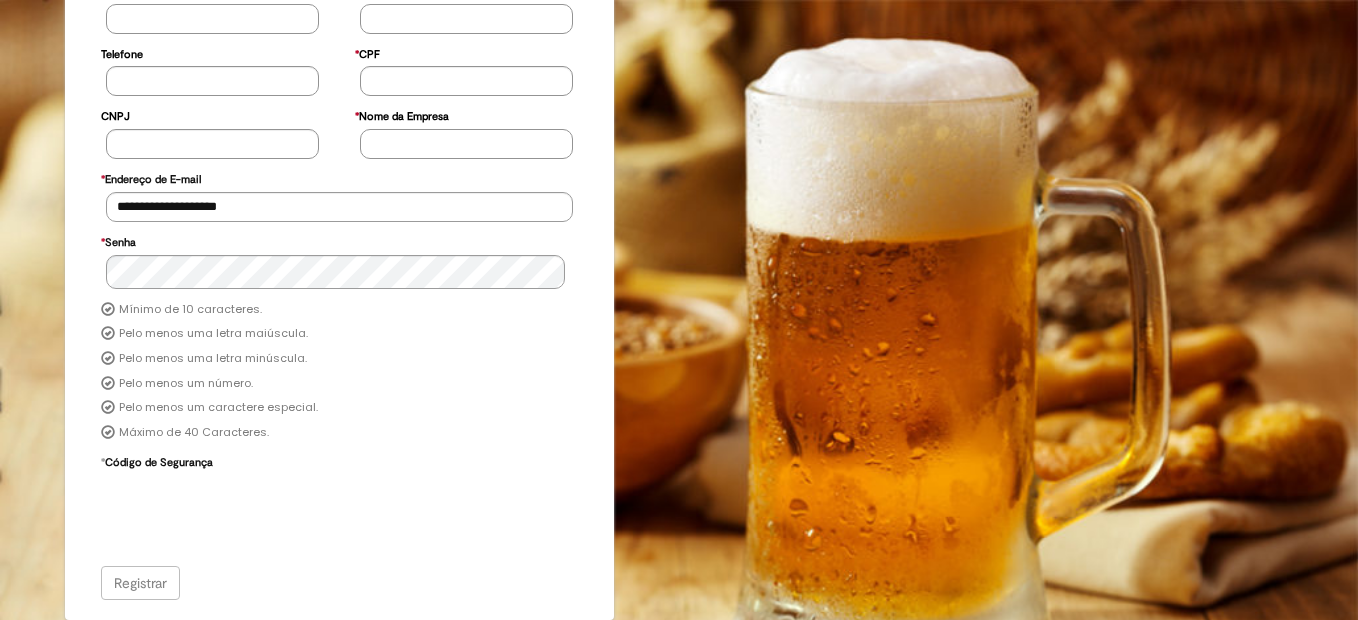 type on "**********" 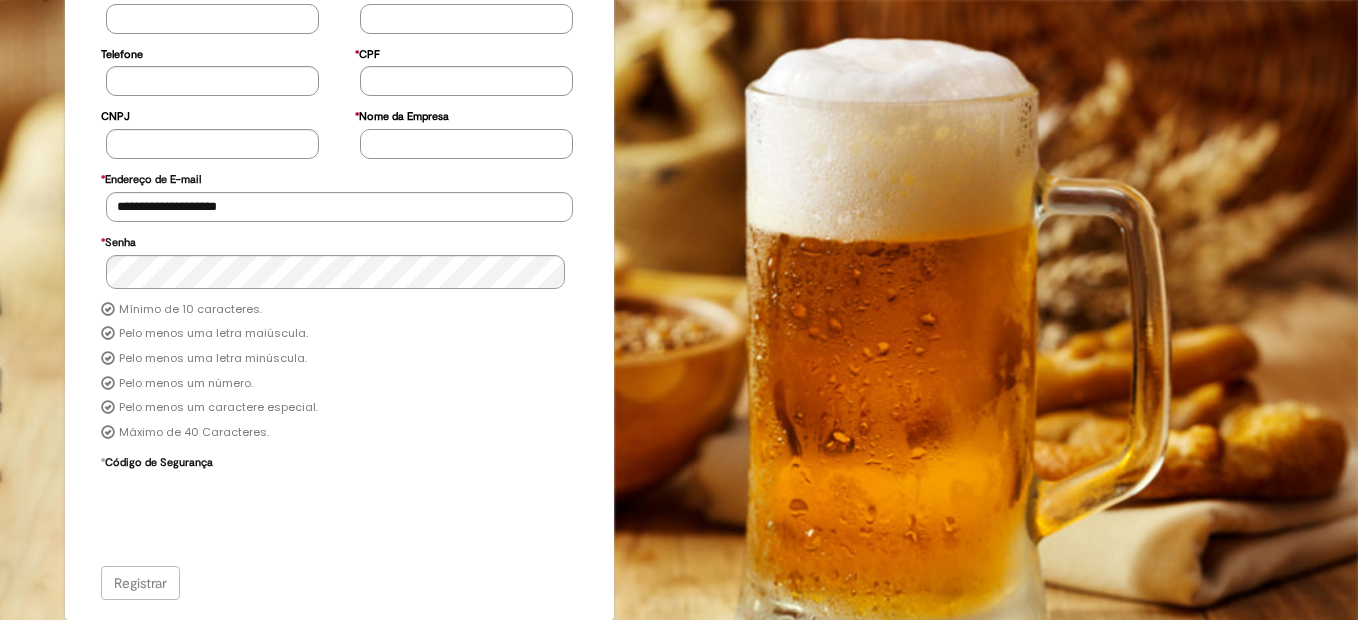 click on "Registrar" at bounding box center (340, 583) 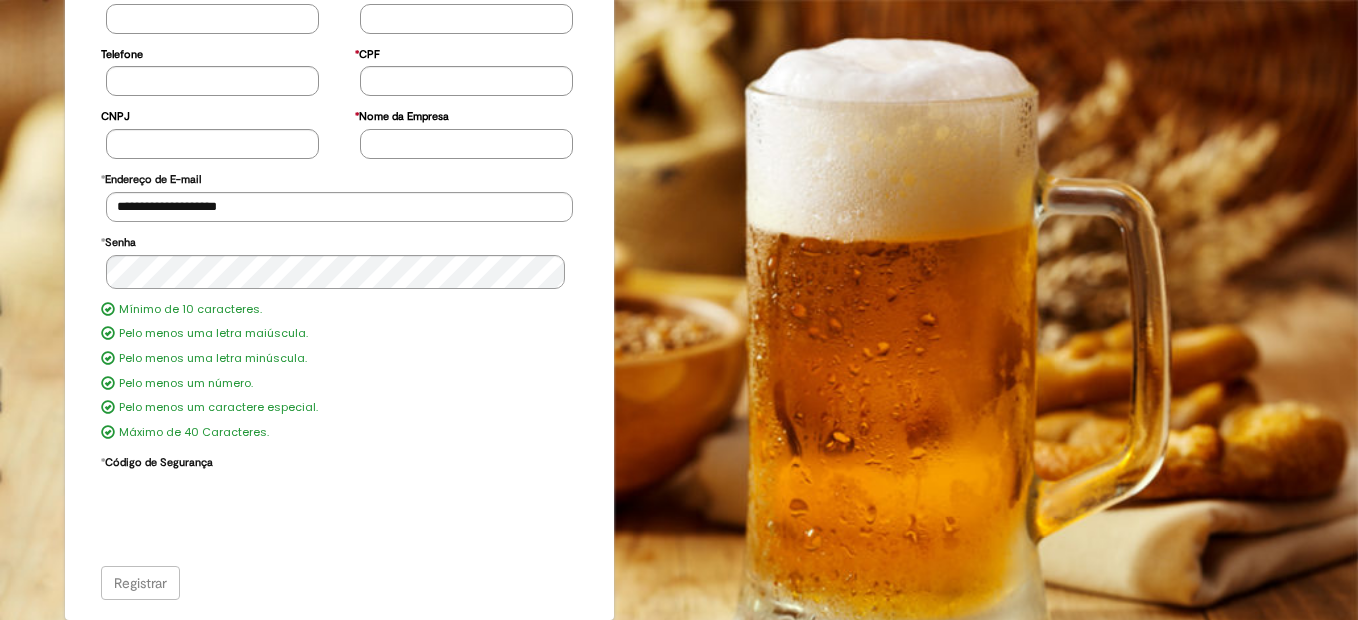 click on "Registrar" at bounding box center [340, 583] 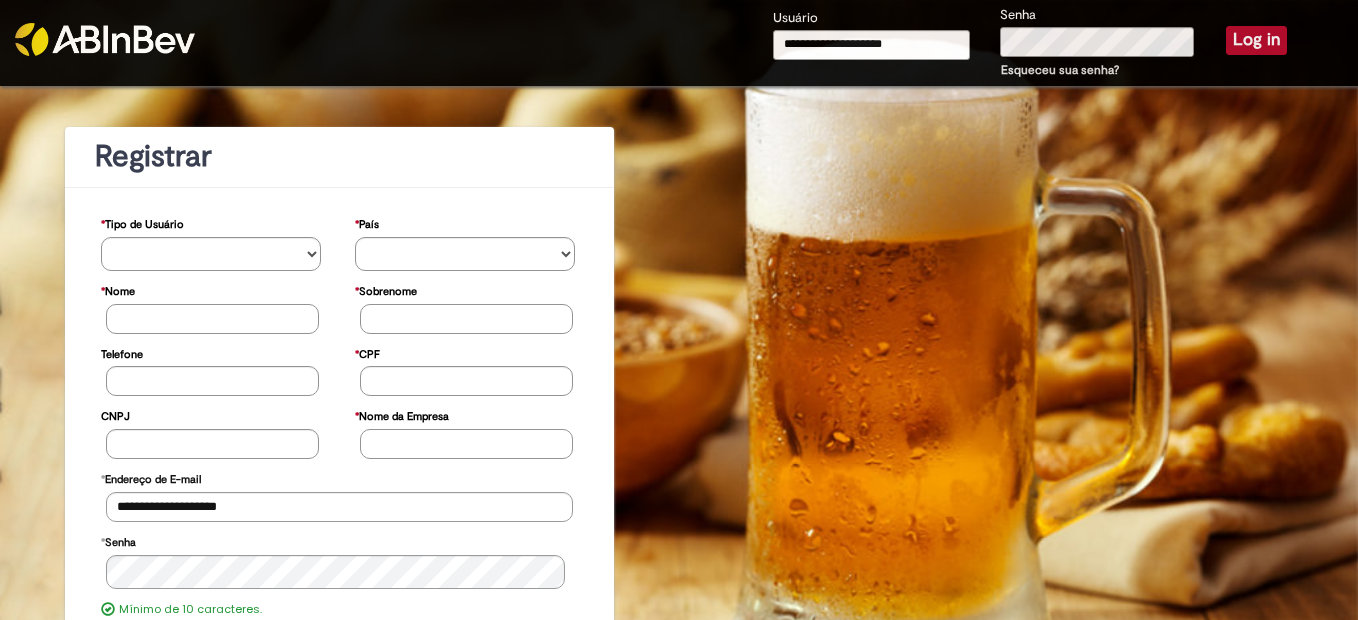 scroll, scrollTop: 0, scrollLeft: 0, axis: both 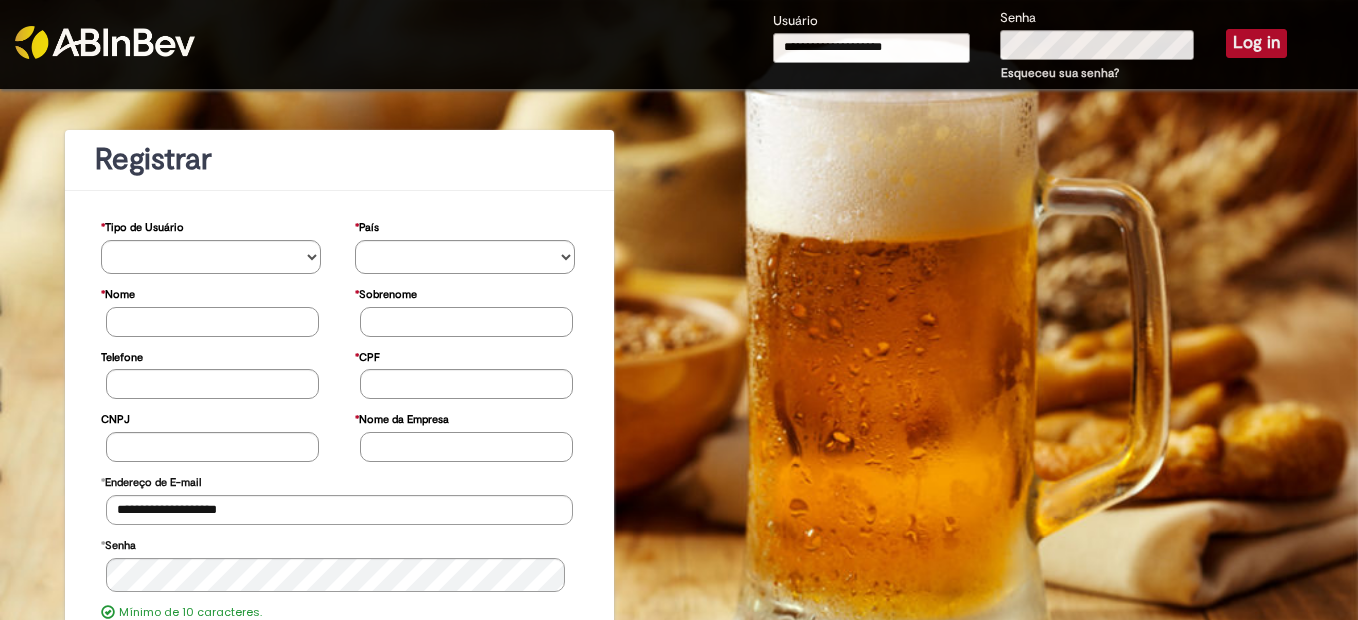 click at bounding box center (105, 42) 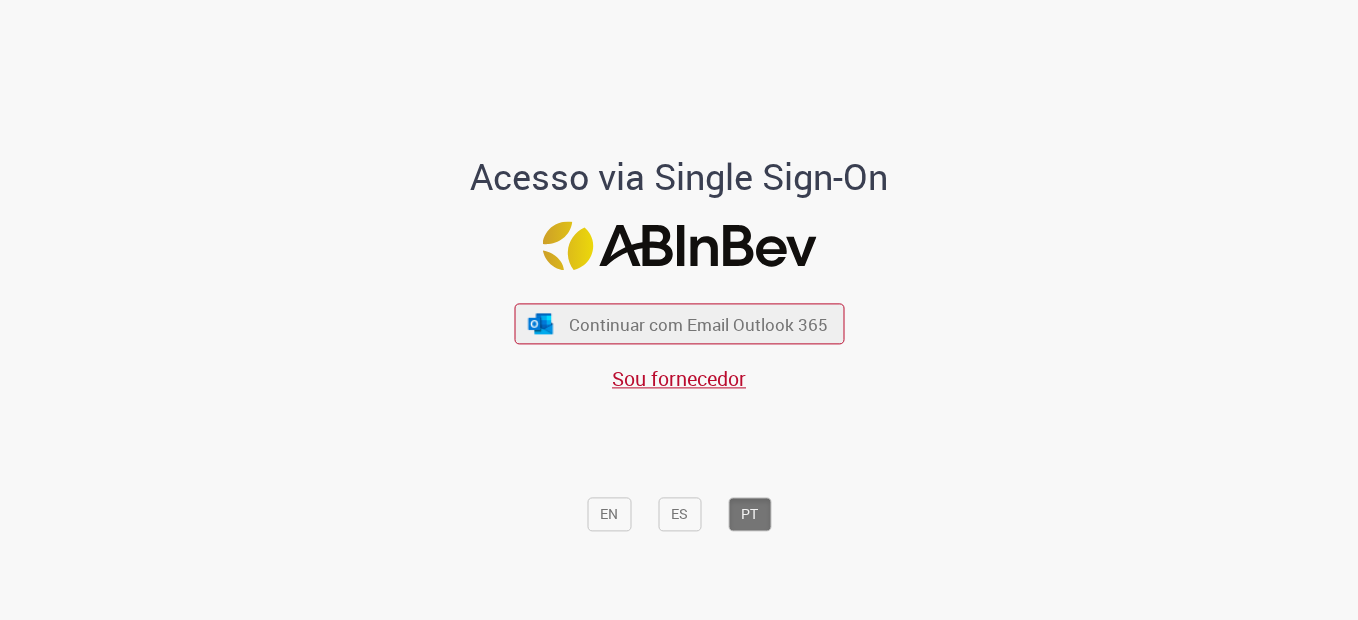 scroll, scrollTop: 0, scrollLeft: 0, axis: both 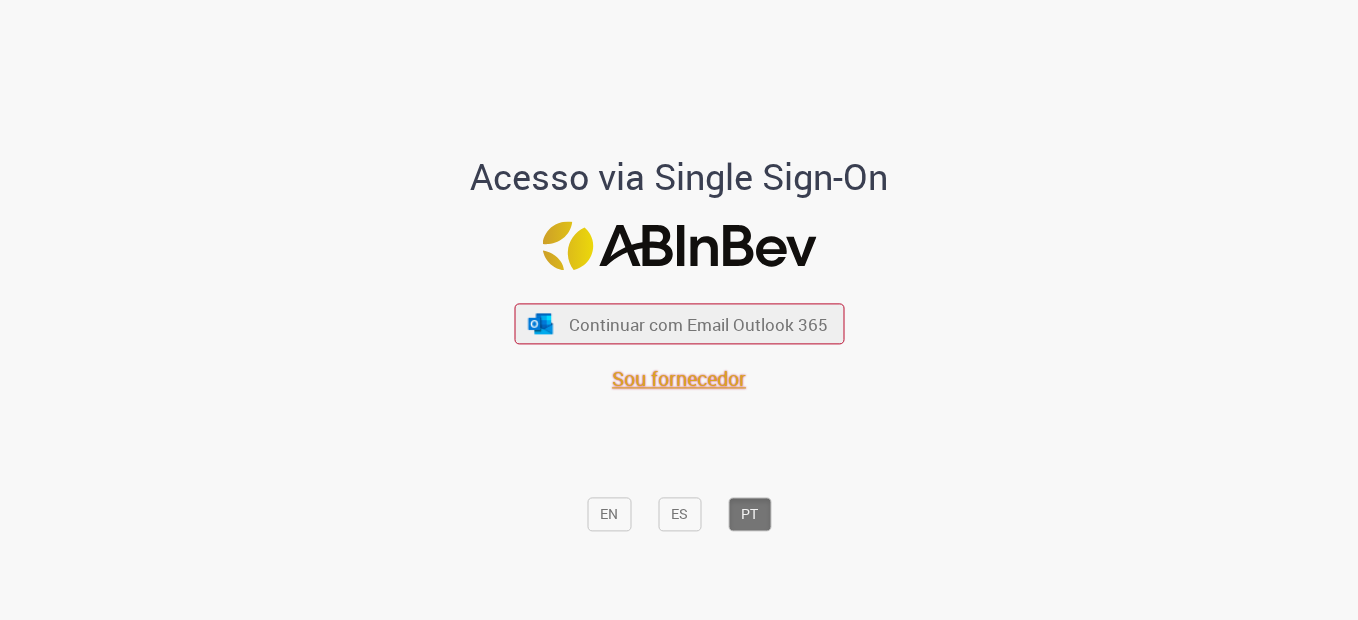 click on "Sou fornecedor" at bounding box center (679, 379) 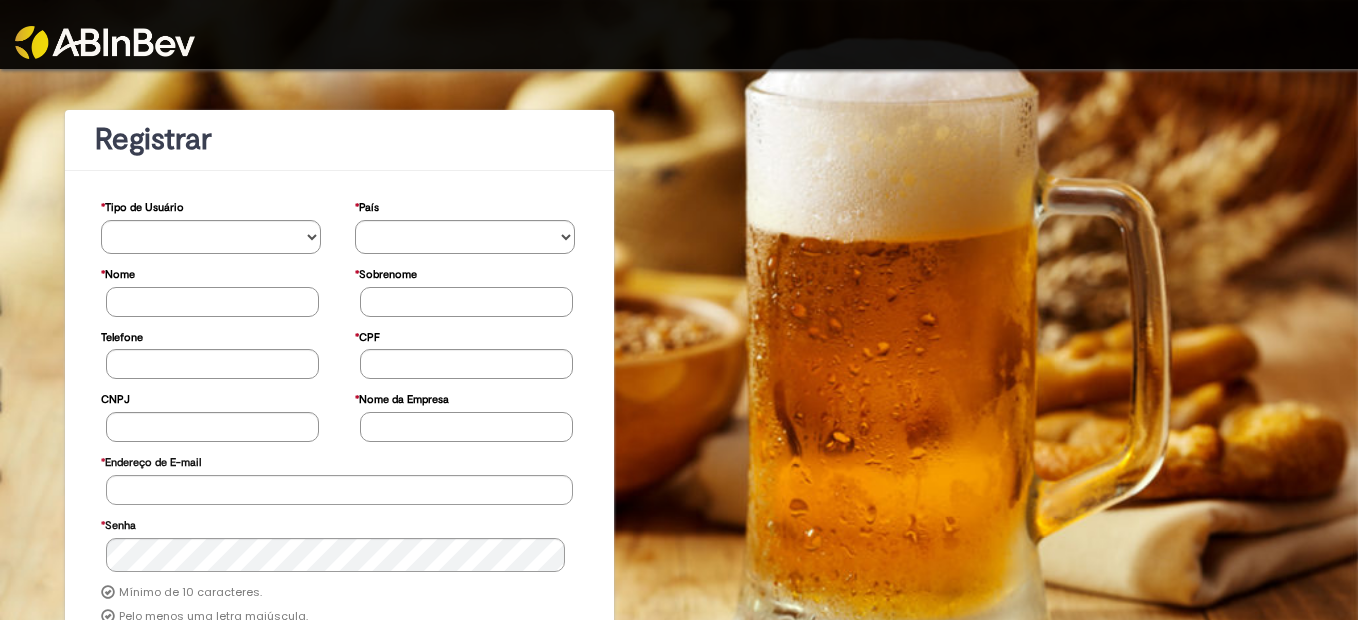 scroll, scrollTop: 0, scrollLeft: 0, axis: both 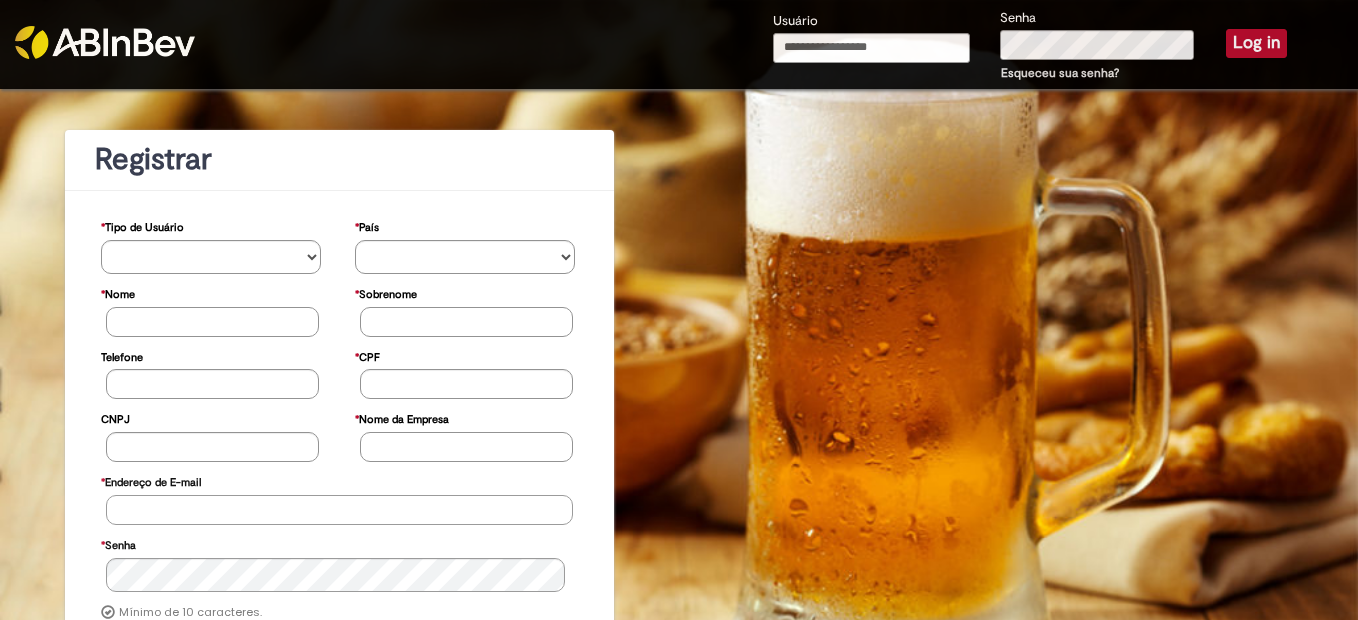 type on "**********" 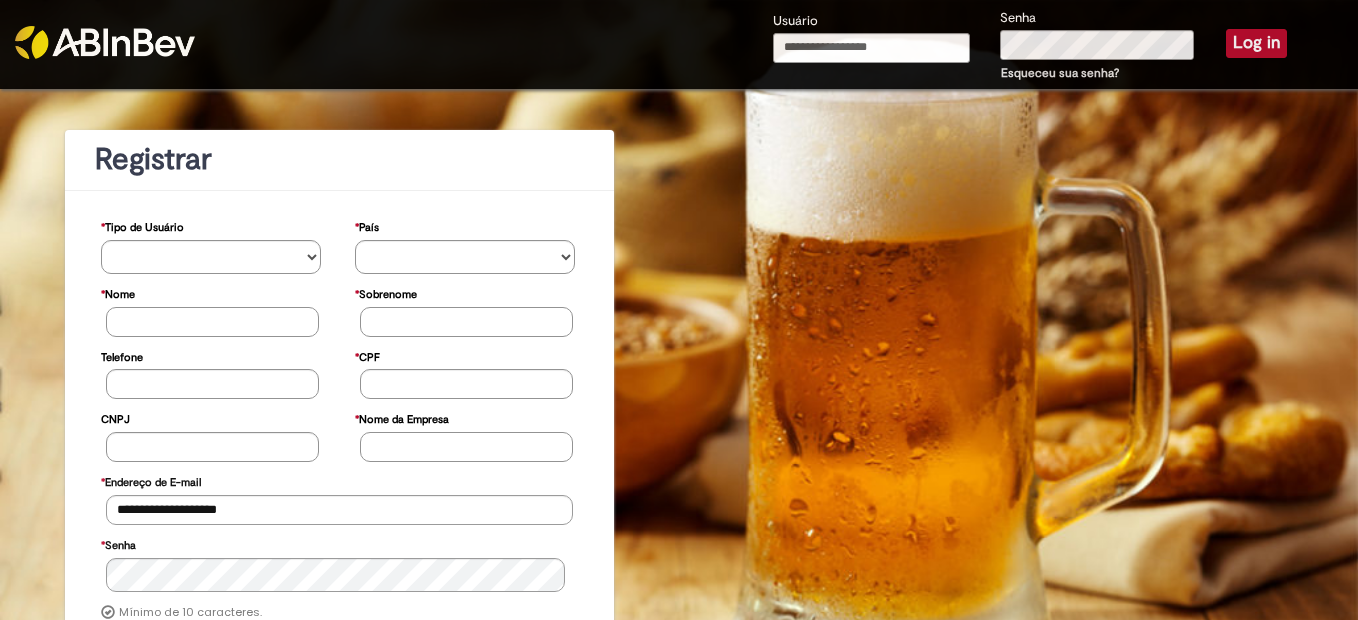 type on "**********" 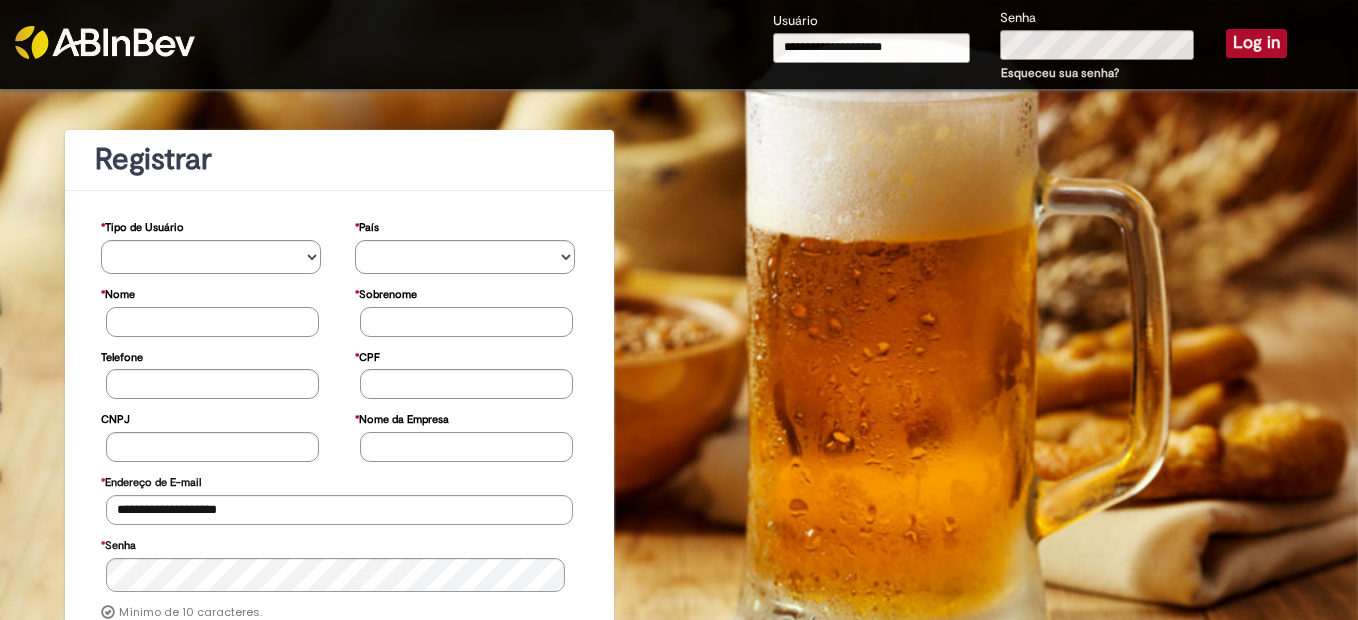 click on "Log in" at bounding box center [1256, 43] 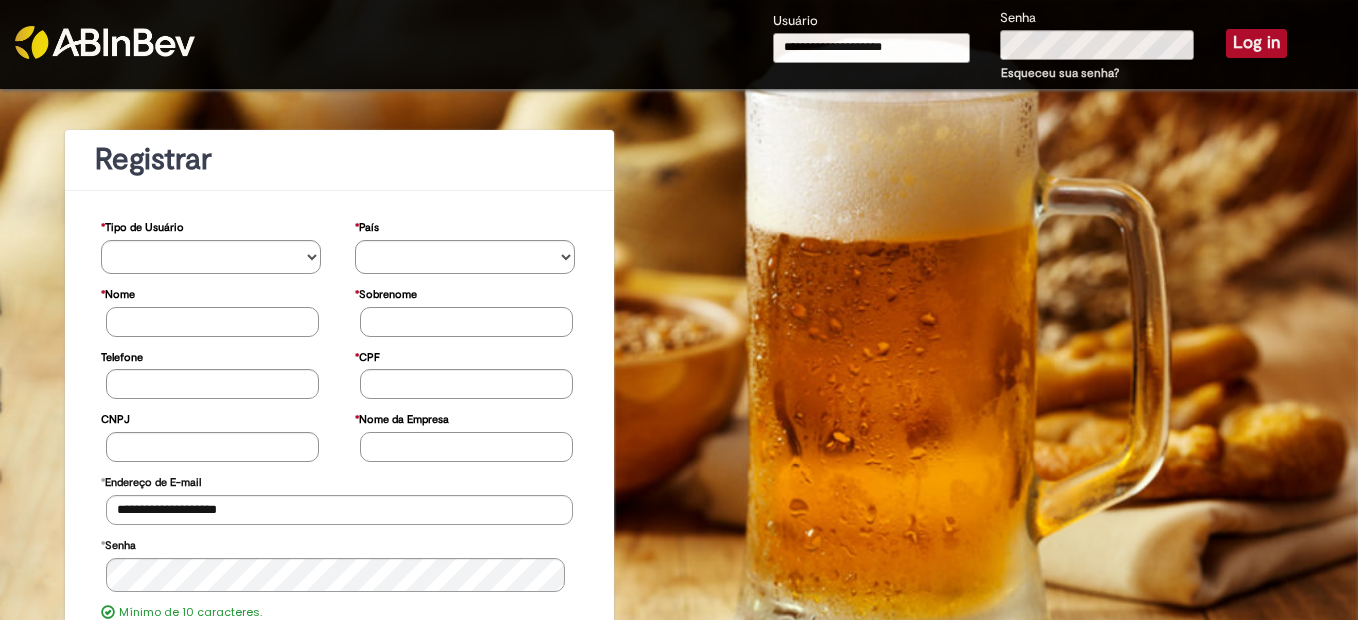type 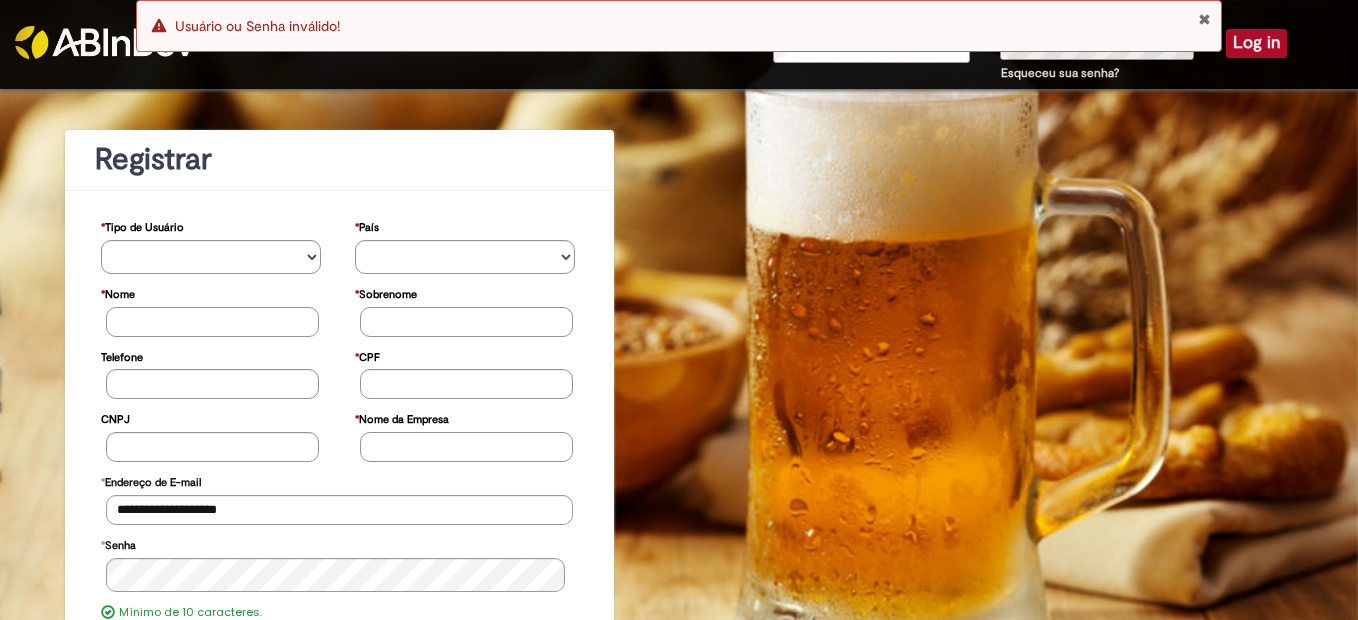 click at bounding box center (105, 42) 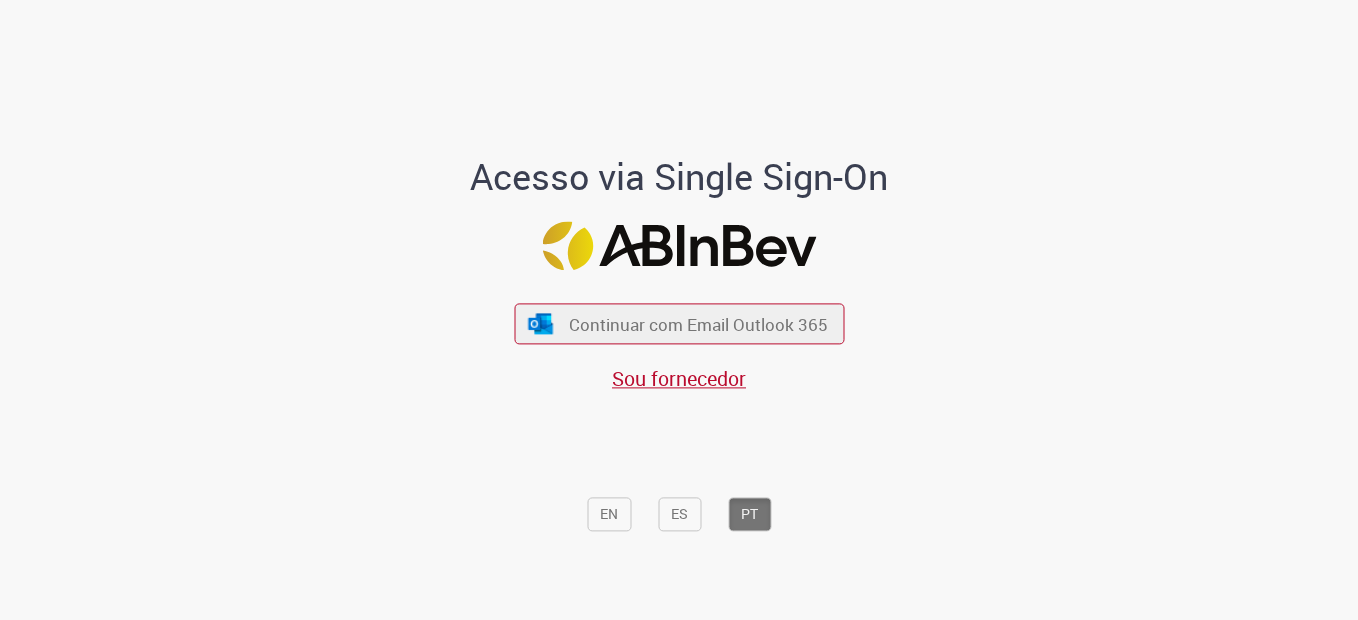 scroll, scrollTop: 0, scrollLeft: 0, axis: both 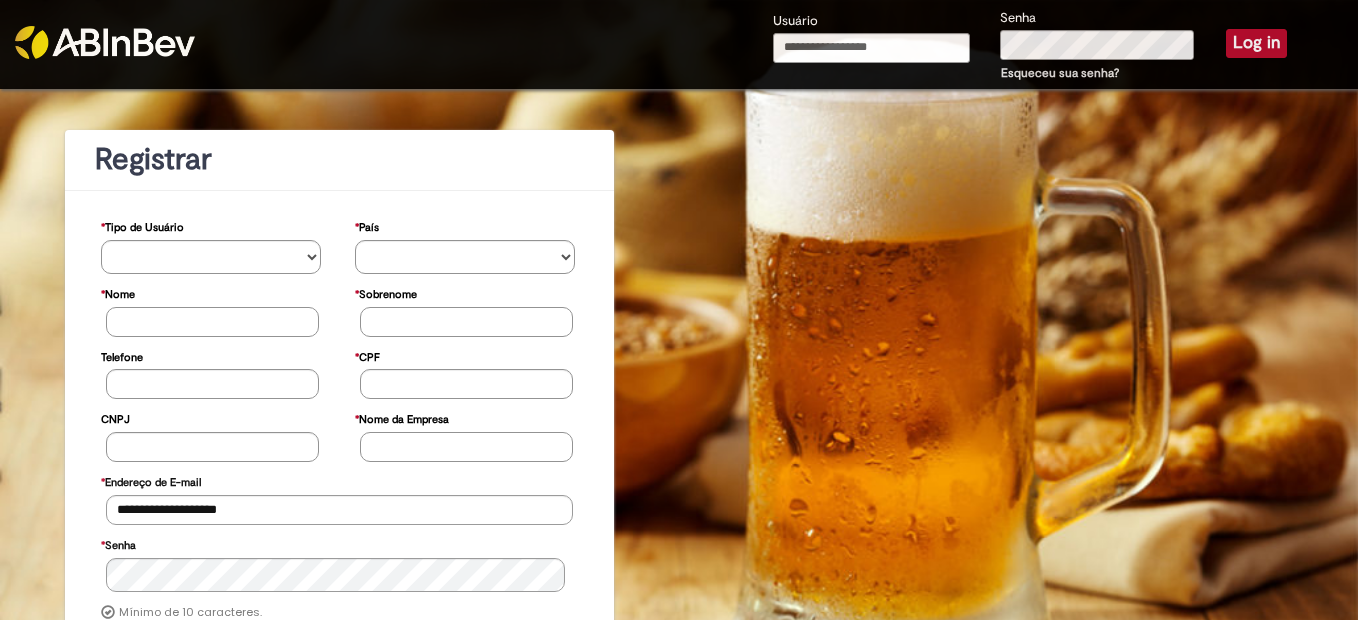 type on "**********" 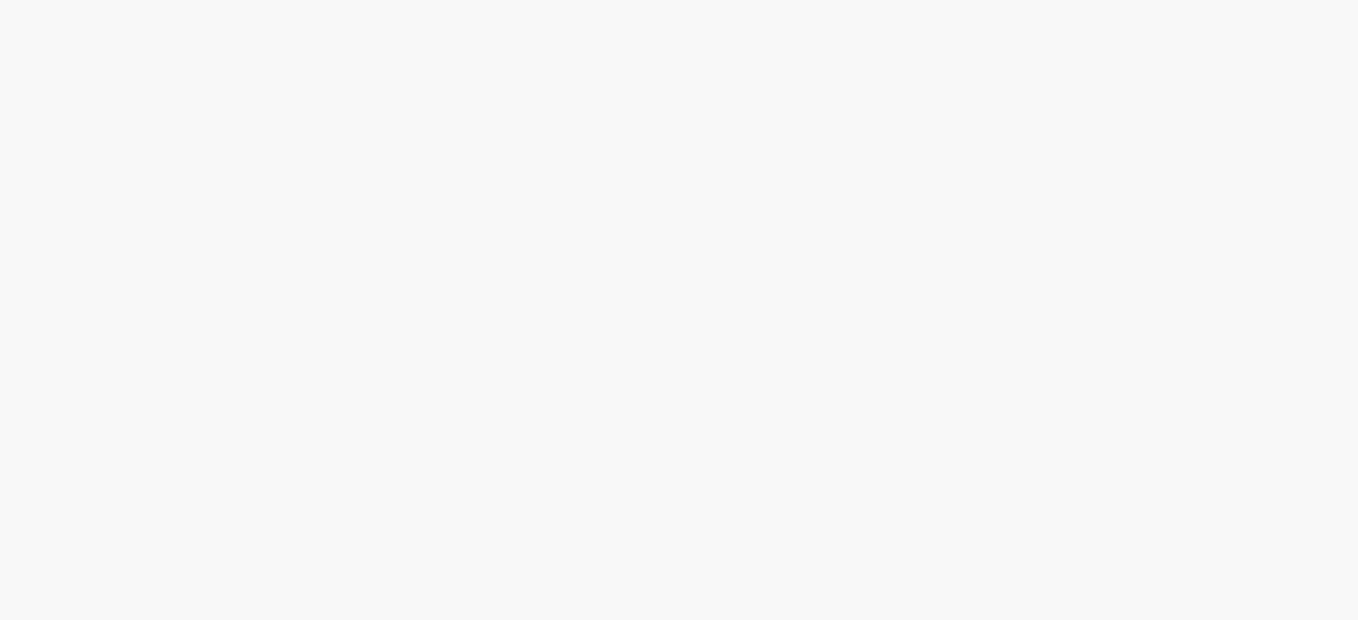scroll, scrollTop: 0, scrollLeft: 0, axis: both 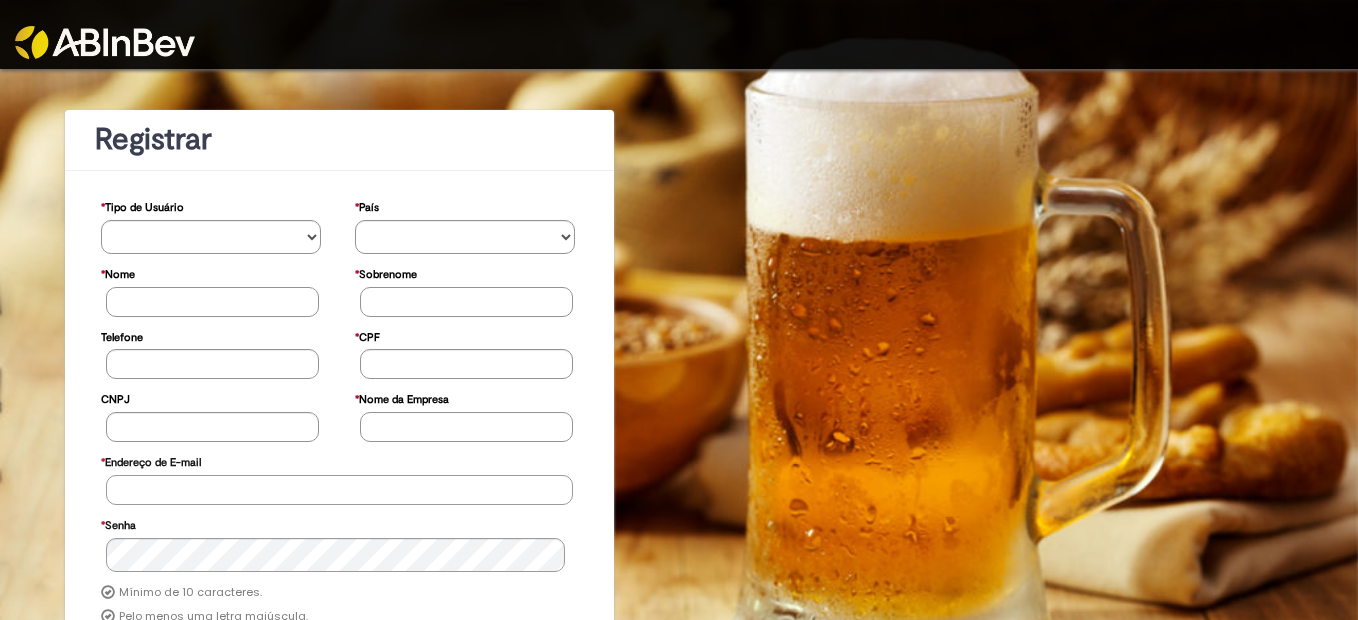 type on "**********" 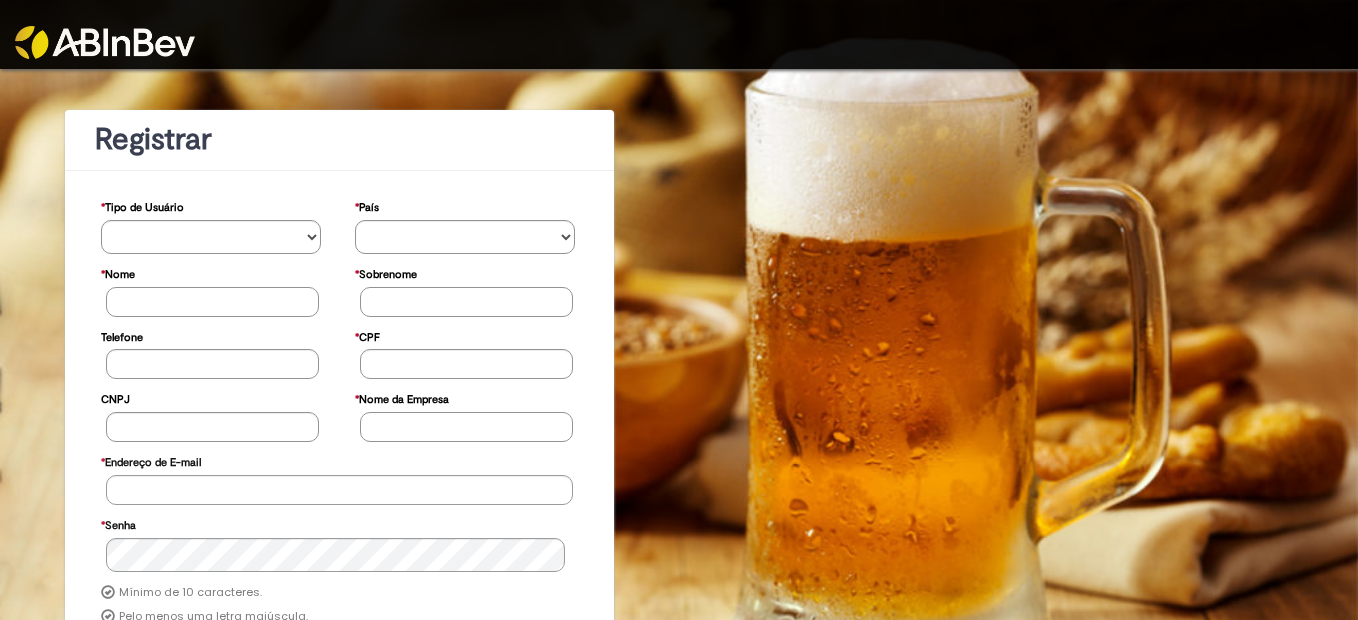 scroll, scrollTop: 0, scrollLeft: 0, axis: both 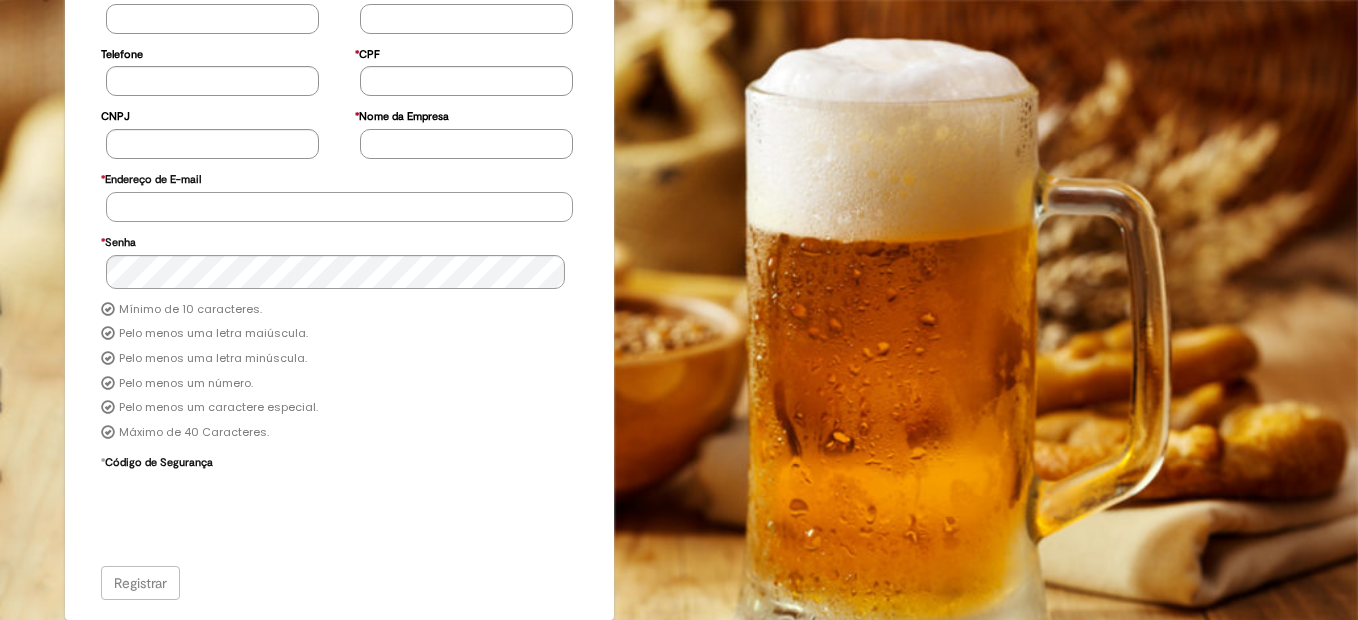 type on "**********" 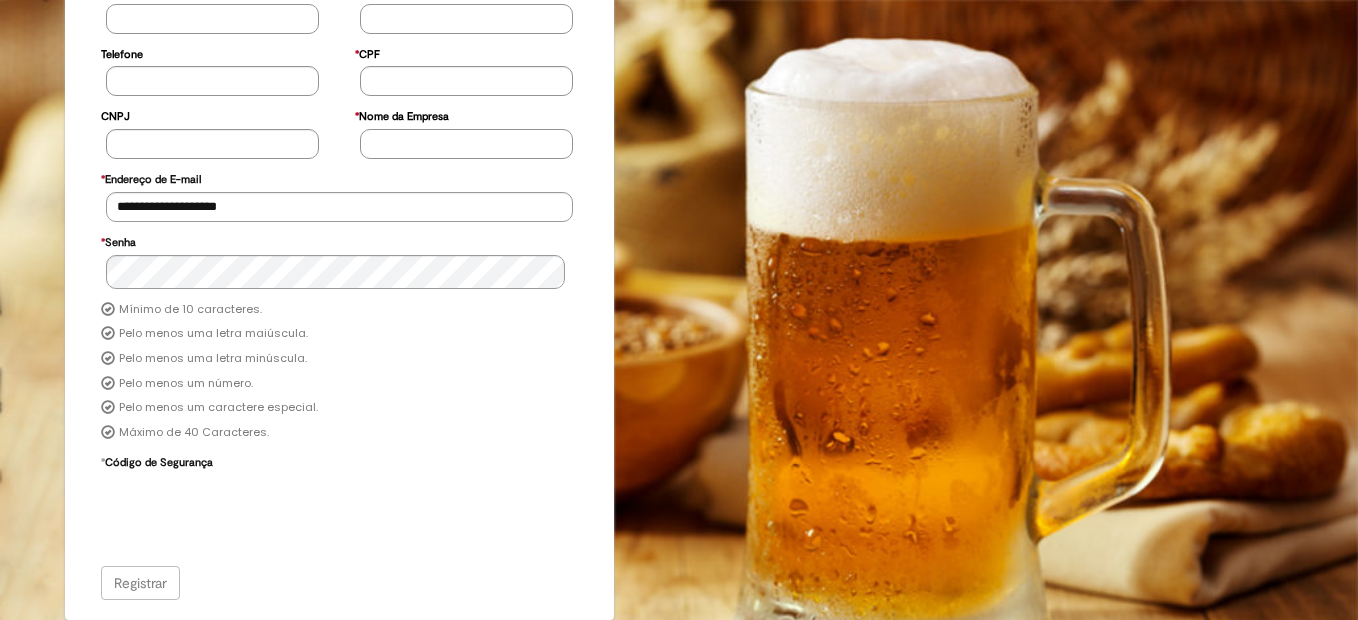 click on "Registrar" at bounding box center (340, 583) 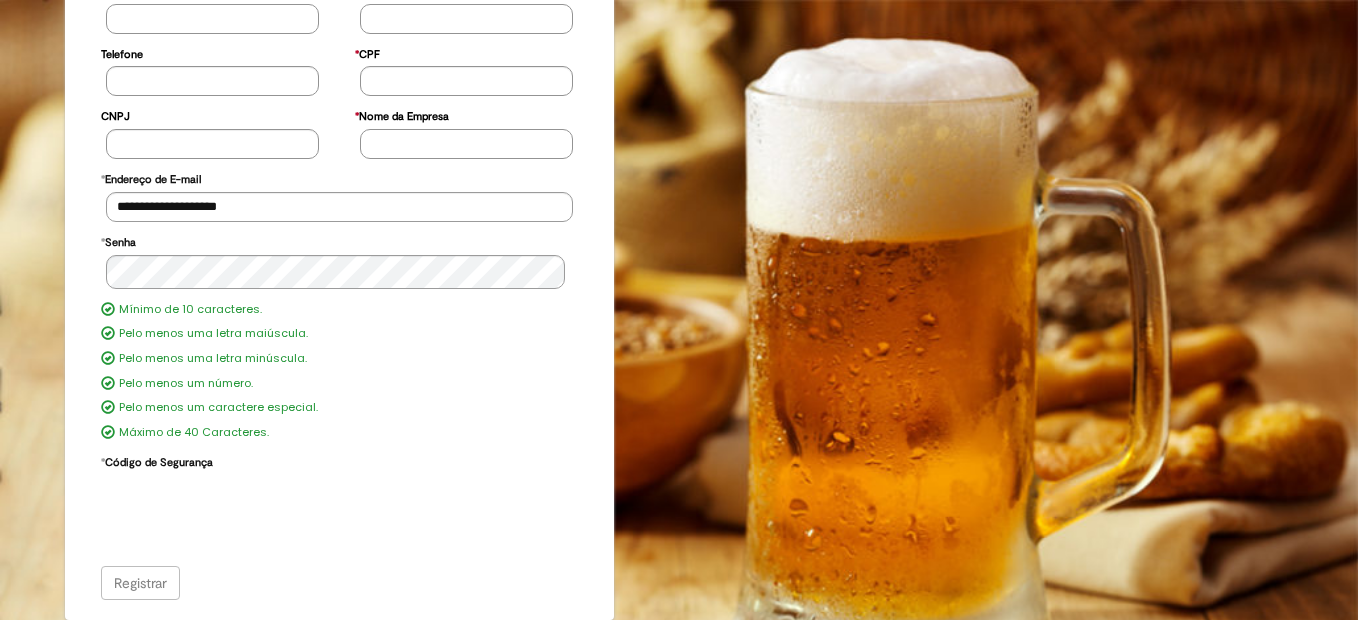 scroll, scrollTop: 0, scrollLeft: 0, axis: both 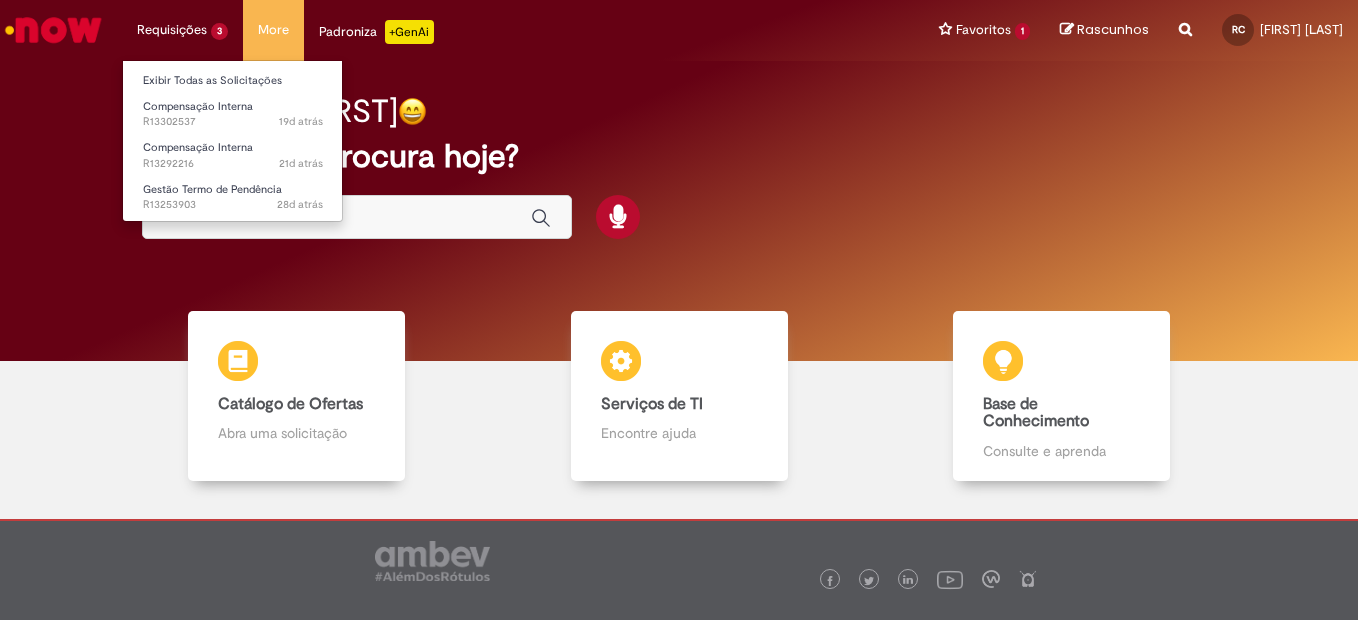 click on "Requisições   3
Exibir Todas as Solicitações
Compensação Interna
19d atrás 19 dias atrás  R13302537
Compensação Interna
21d atrás 21 dias atrás  R13292216
Gestão Termo de Pendência
28d atrás 28 dias atrás  R13253903" at bounding box center [182, 30] 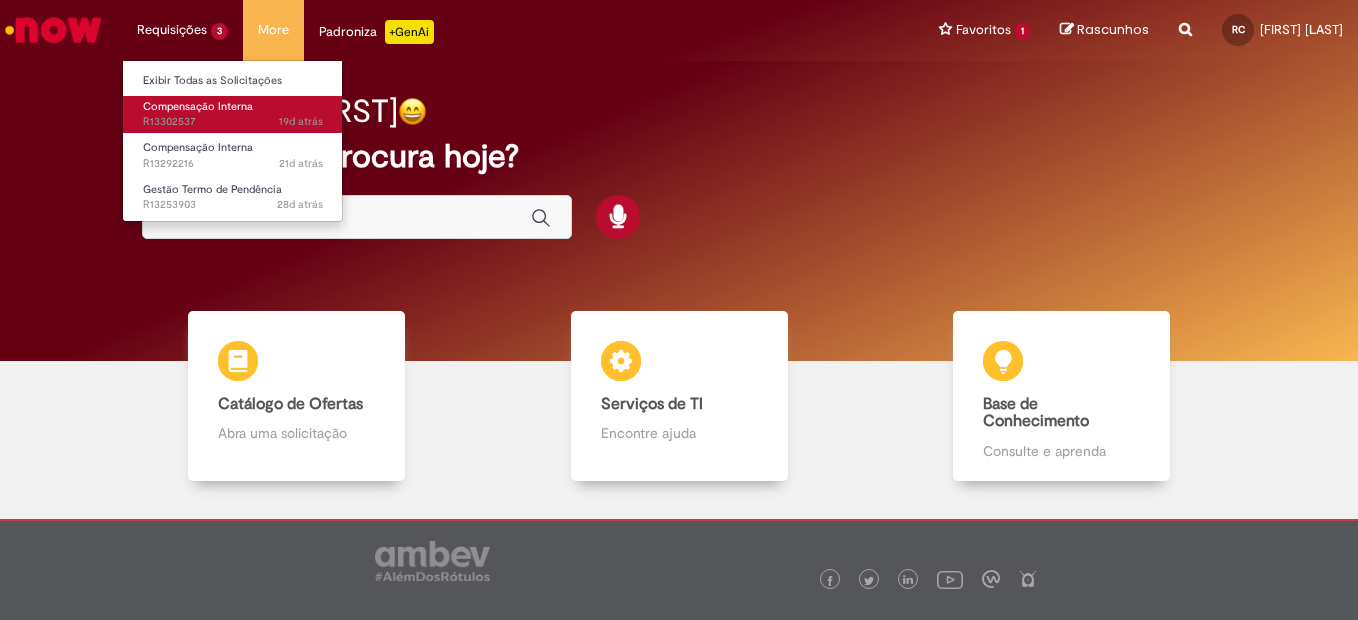 click on "19d atrás 19 dias atrás  R13302537" at bounding box center [233, 122] 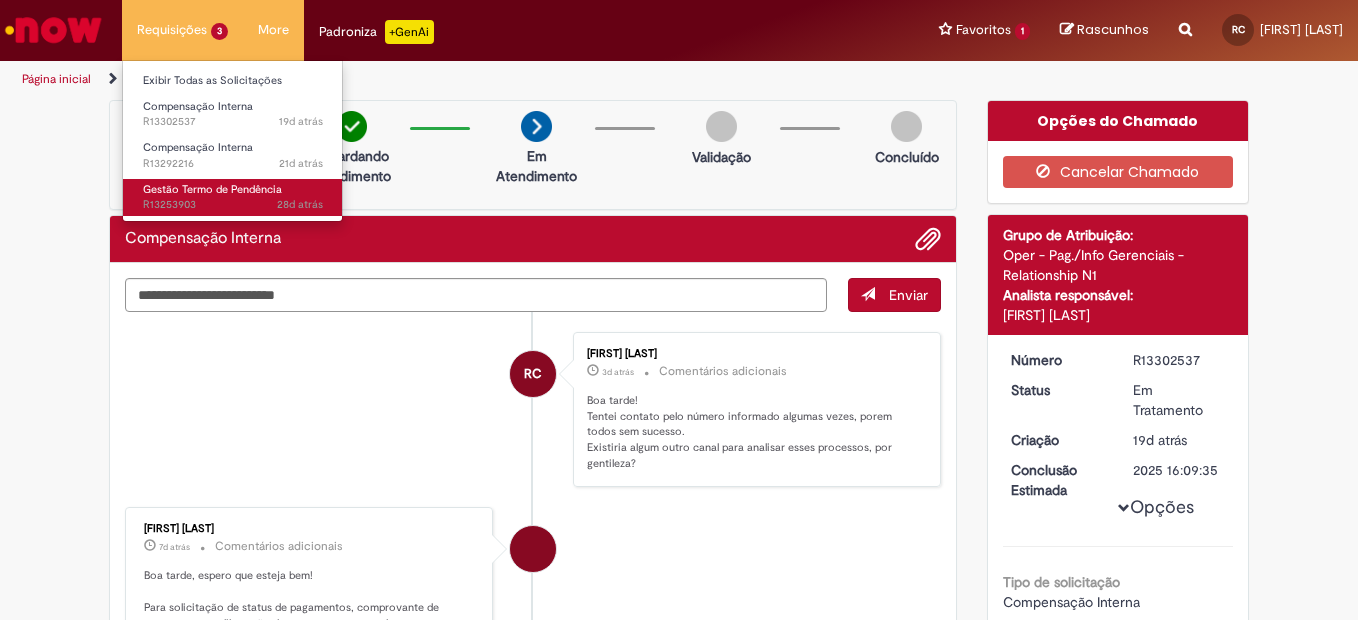 click on "Gestão Termo de Pendência" at bounding box center (212, 189) 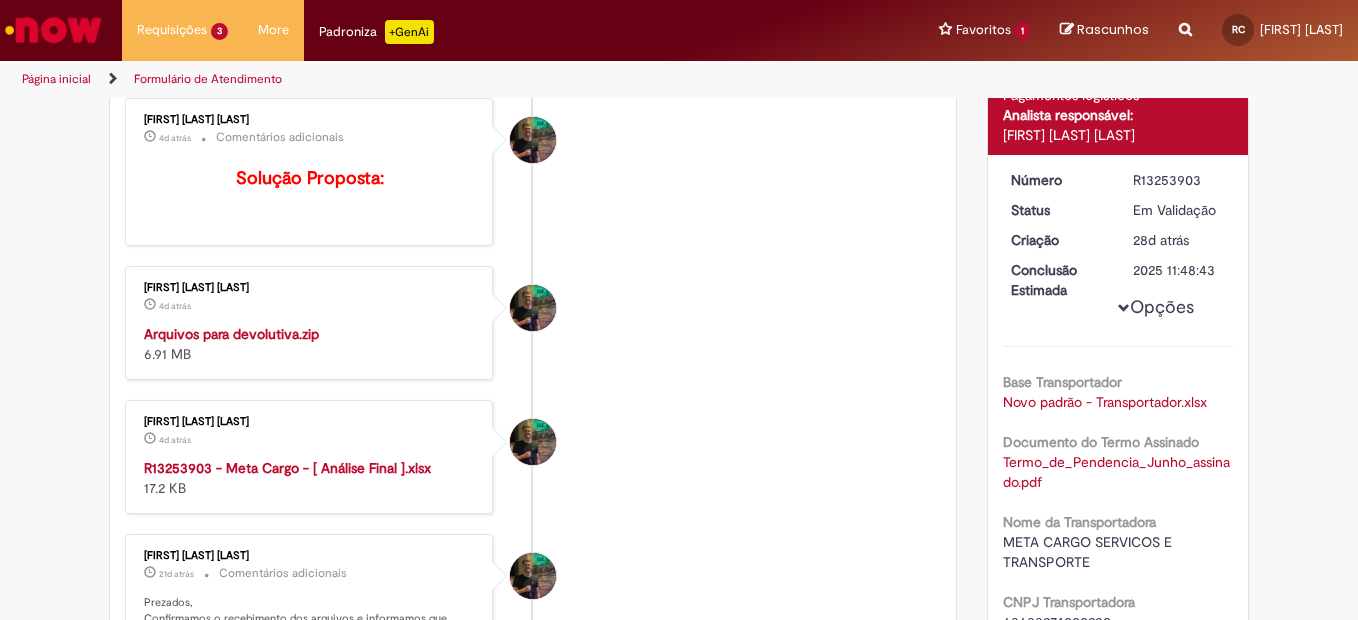 scroll, scrollTop: 0, scrollLeft: 0, axis: both 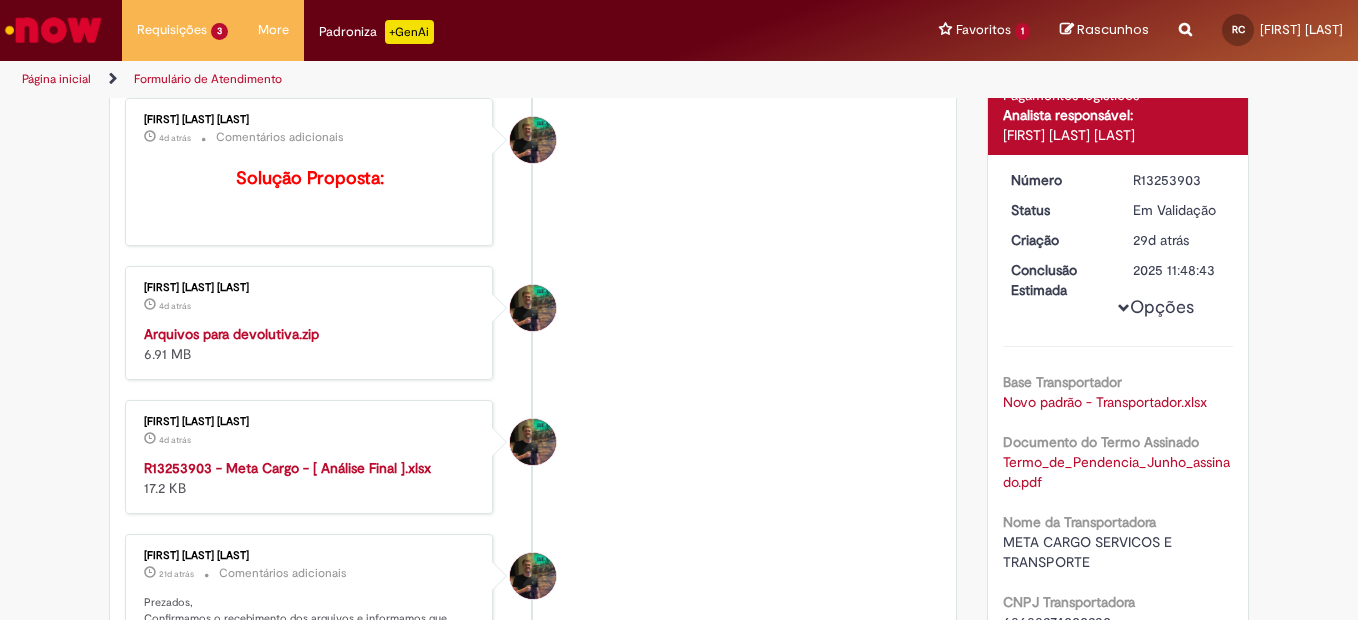 click on "Opções" at bounding box center [0, 0] 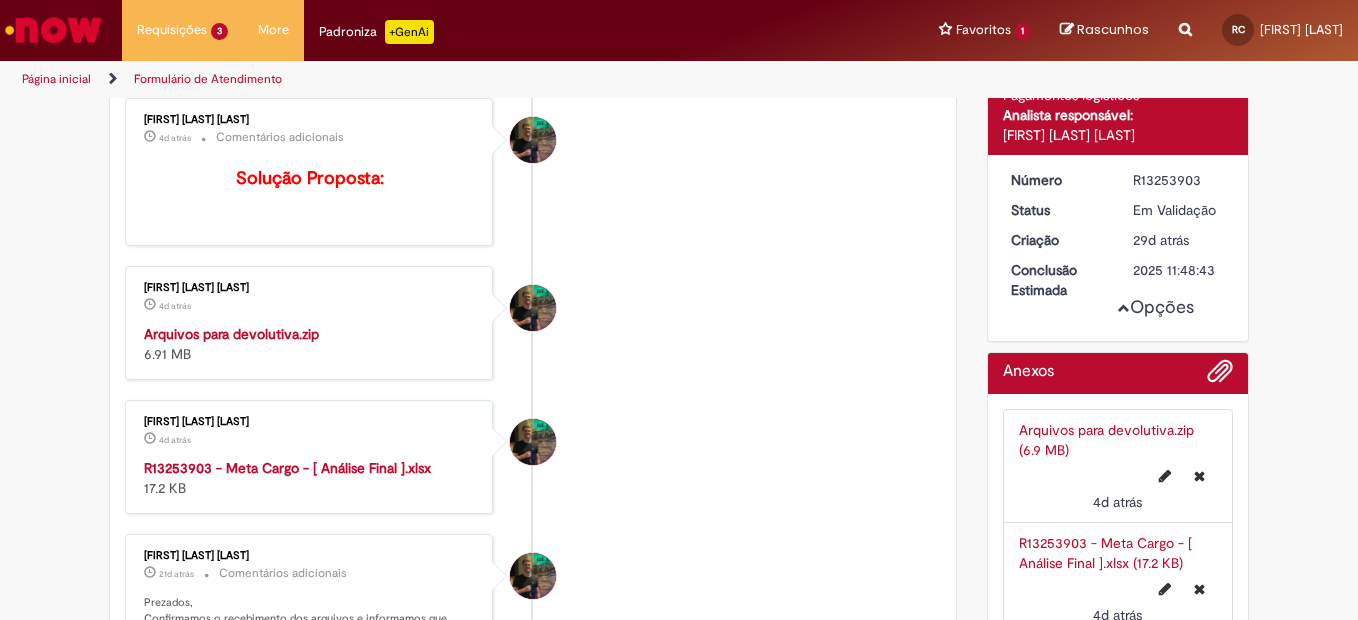 scroll, scrollTop: 300, scrollLeft: 0, axis: vertical 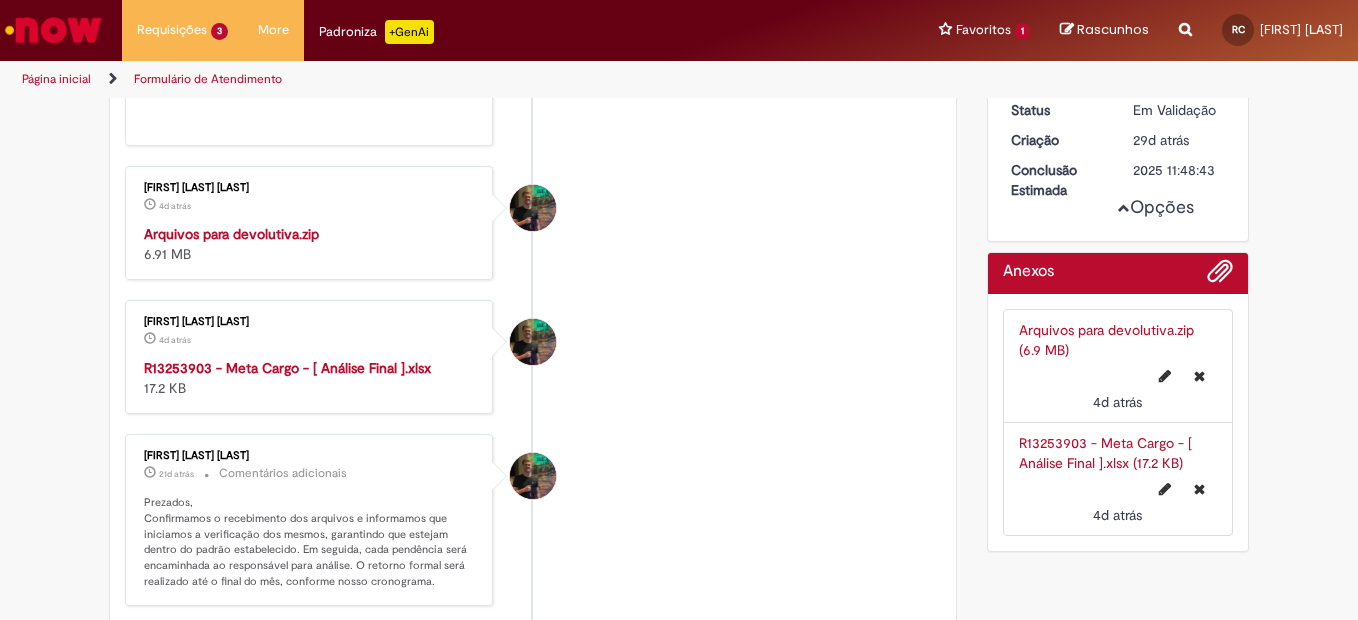 click on "Opções" at bounding box center [1118, 148] 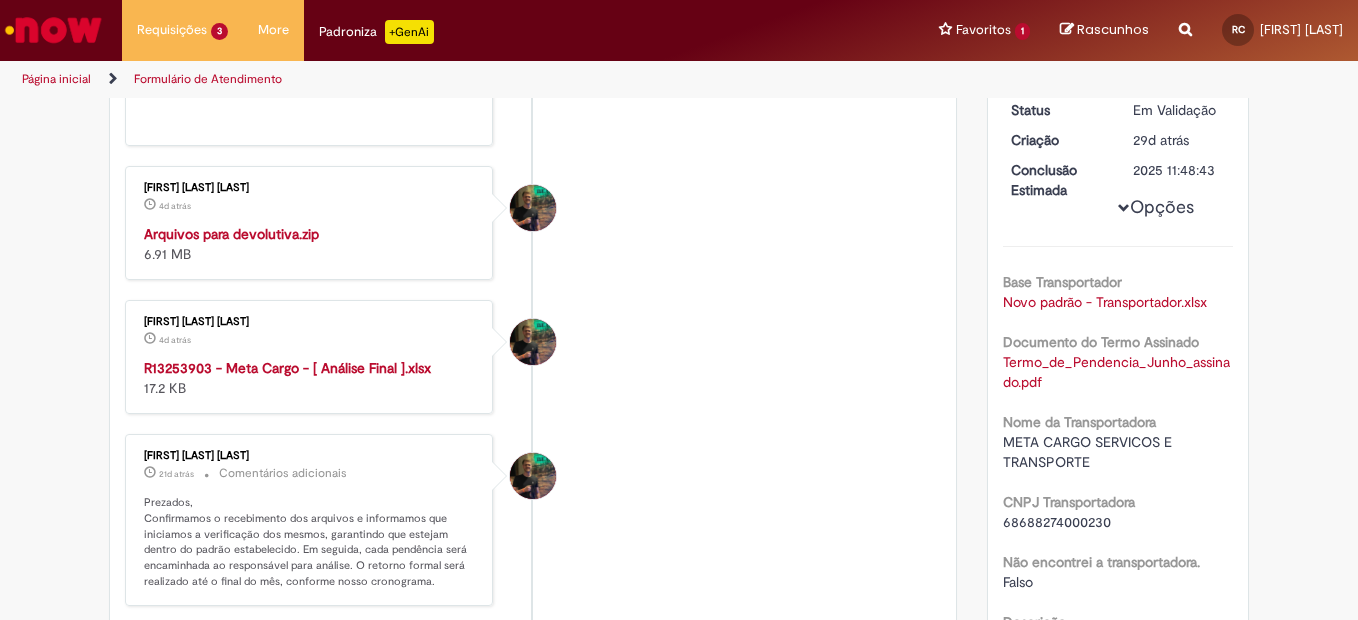 scroll, scrollTop: 400, scrollLeft: 0, axis: vertical 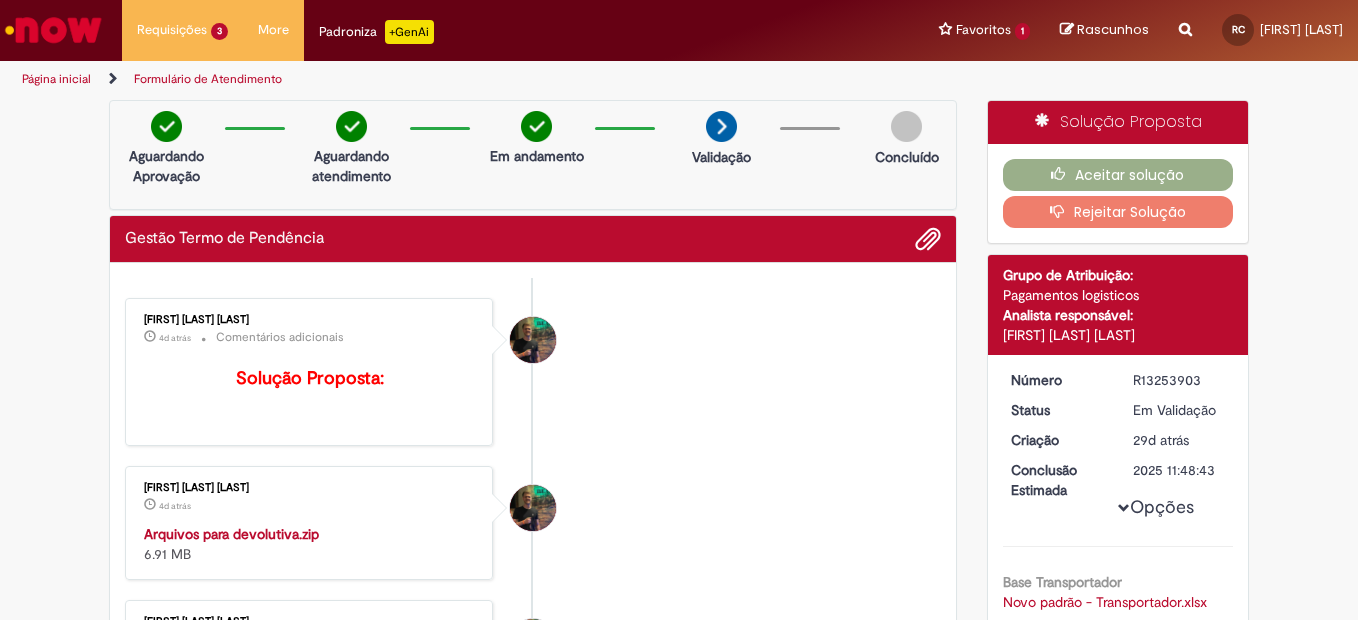 drag, startPoint x: 1132, startPoint y: 472, endPoint x: 1182, endPoint y: 468, distance: 50.159744 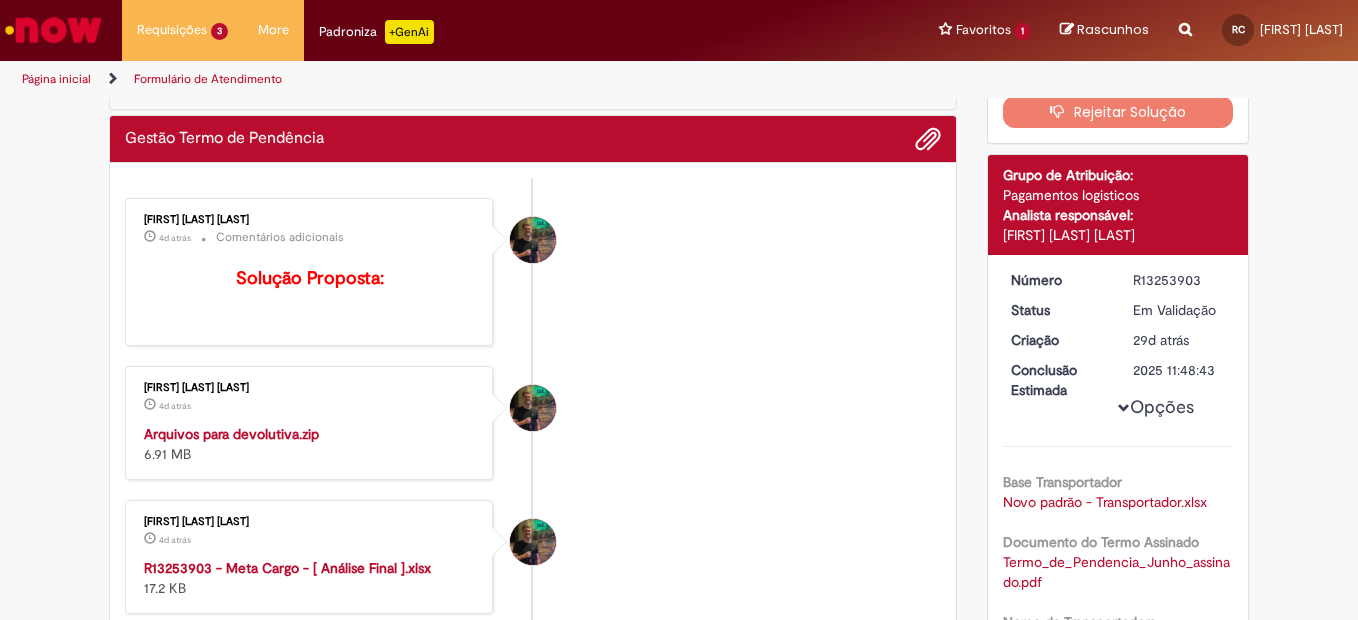 scroll, scrollTop: 0, scrollLeft: 0, axis: both 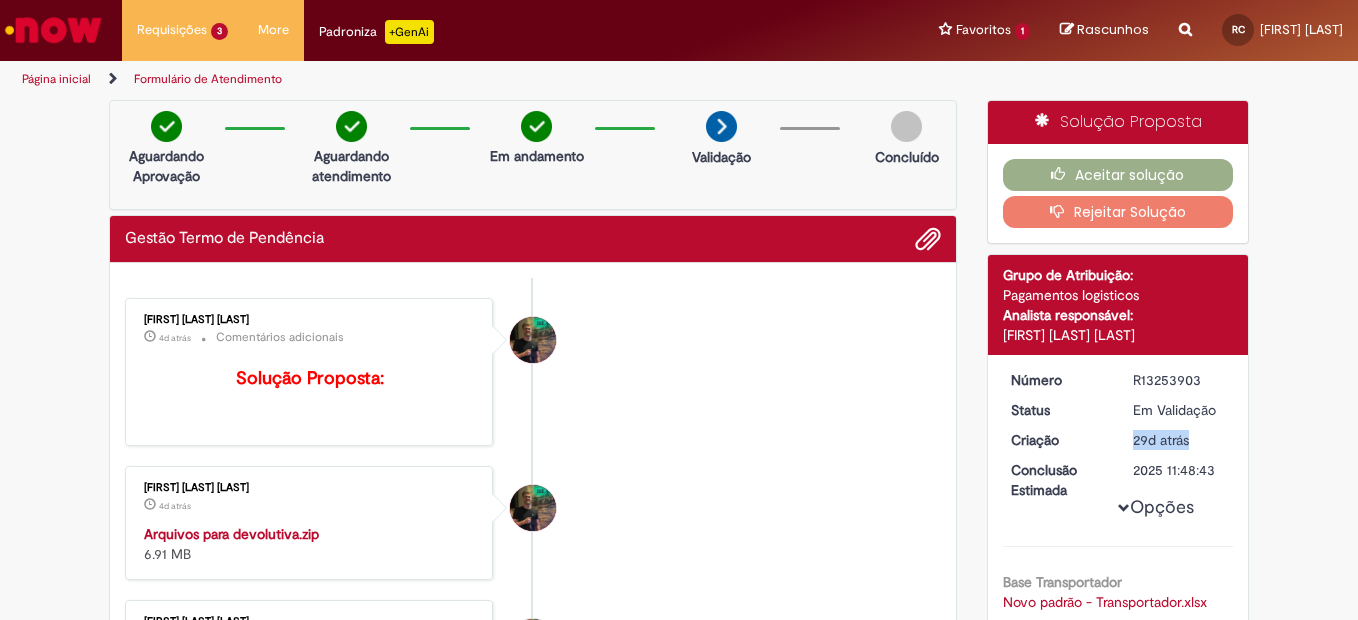 drag, startPoint x: 1135, startPoint y: 444, endPoint x: 1183, endPoint y: 441, distance: 48.09366 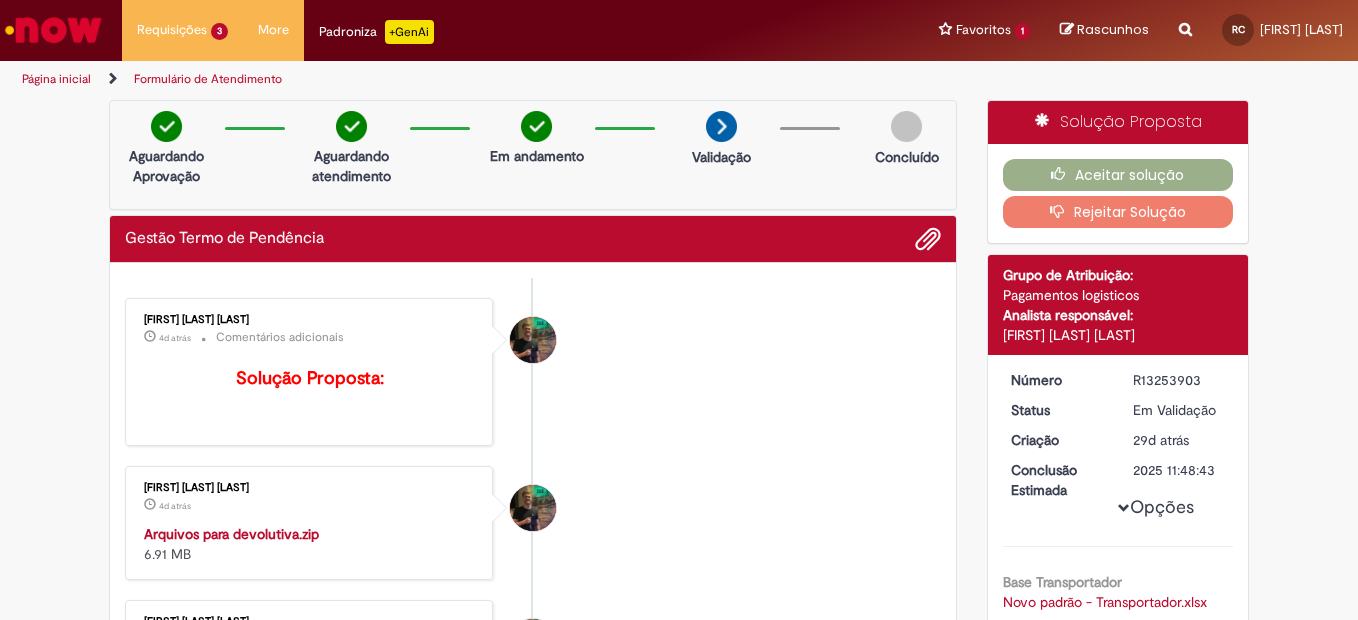drag, startPoint x: 1183, startPoint y: 441, endPoint x: 1085, endPoint y: 440, distance: 98.005104 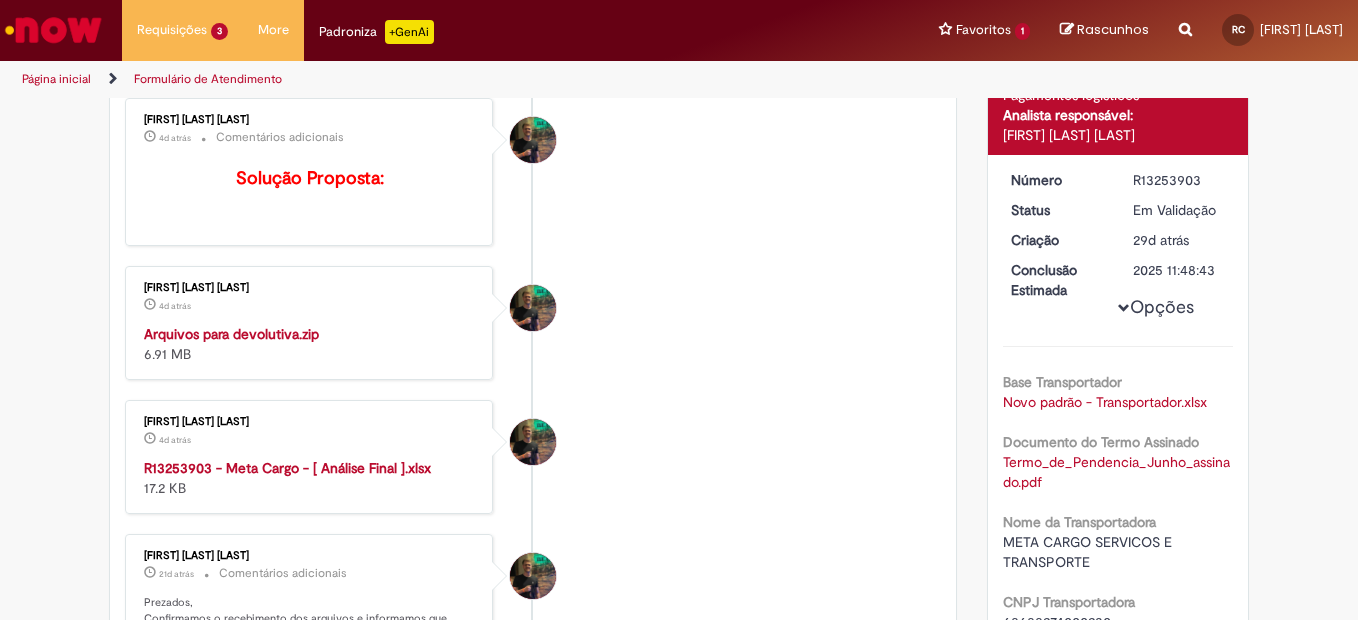 scroll, scrollTop: 400, scrollLeft: 0, axis: vertical 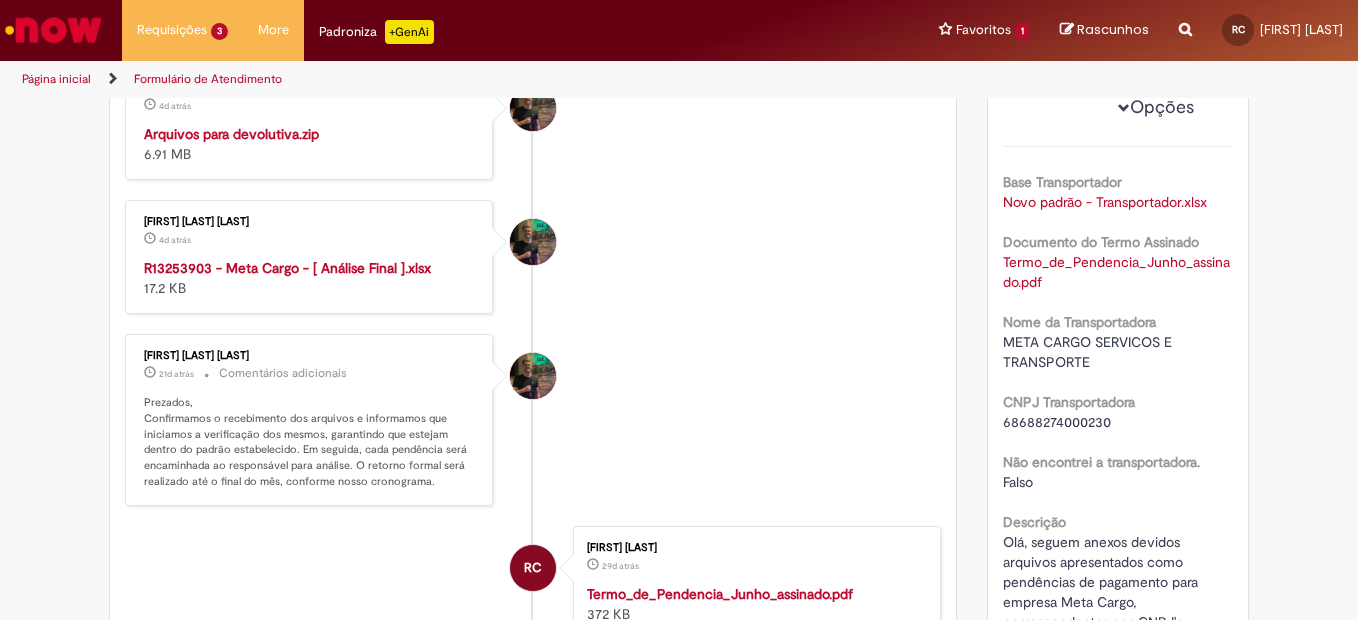 click on "Gabriel Marretto Helmeister
4d atrás 4 dias atrás
R13253903 - Meta Cargo - [ Análise Final ].xlsx  17.2 KB" at bounding box center [533, 257] 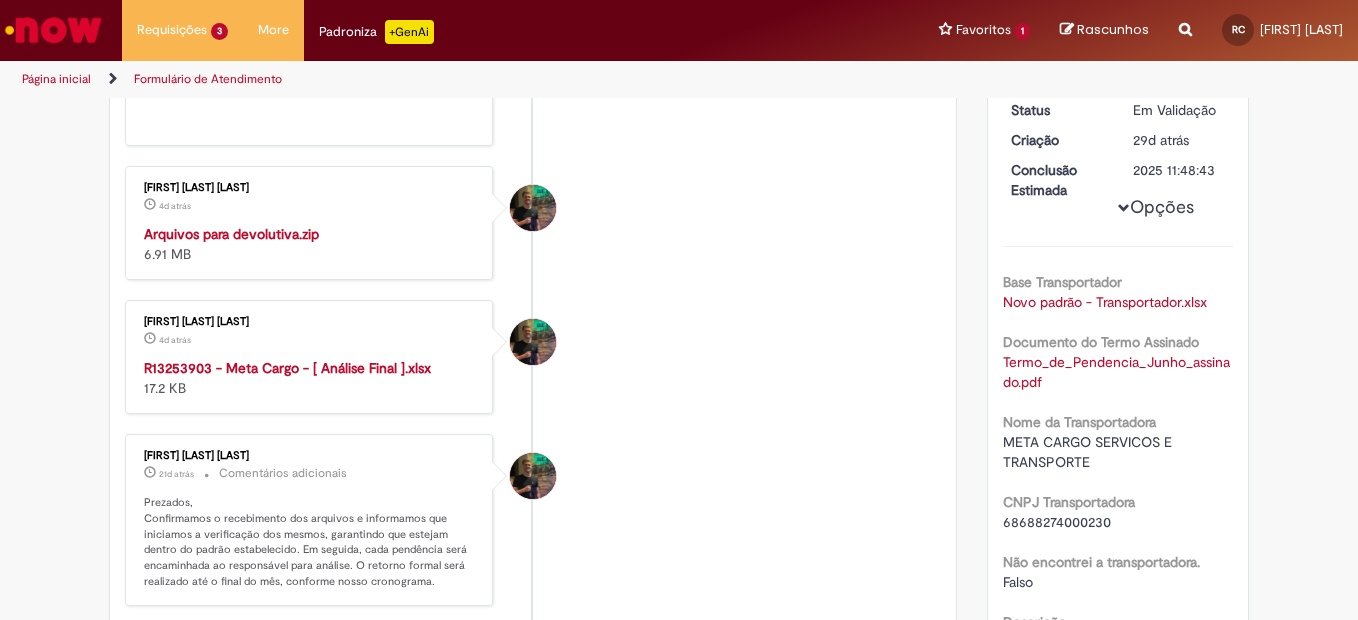 scroll, scrollTop: 200, scrollLeft: 0, axis: vertical 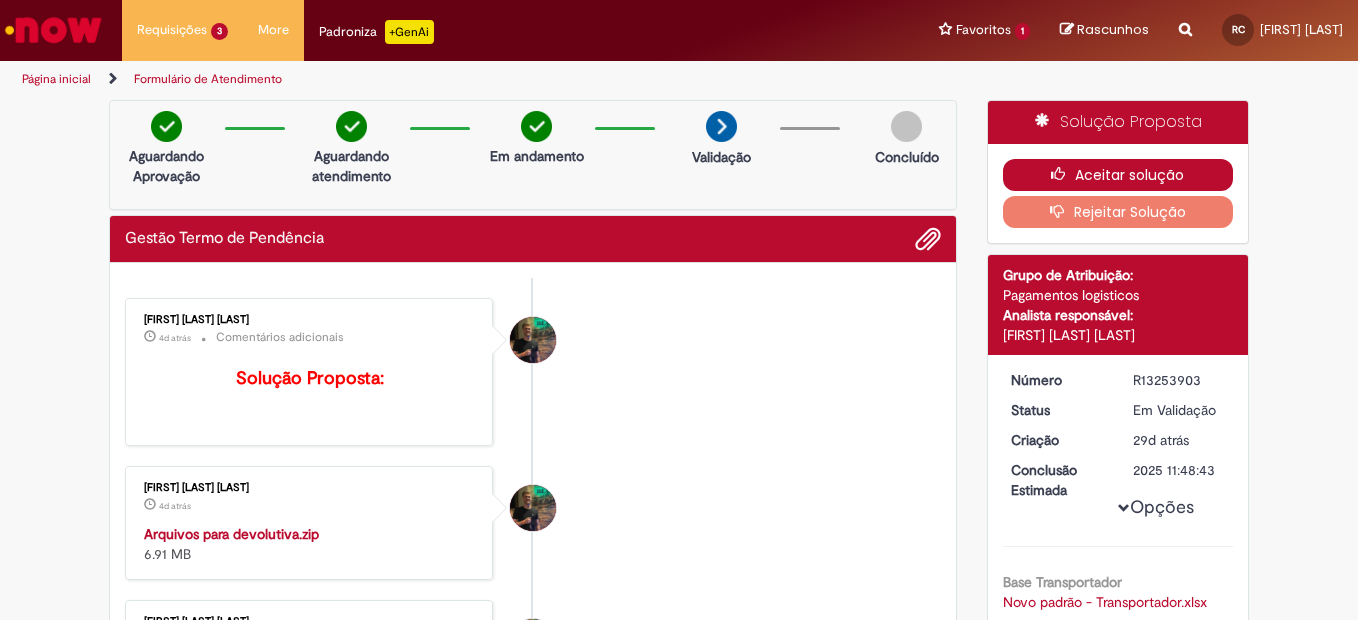 click on "Aceitar solução" at bounding box center (1118, 175) 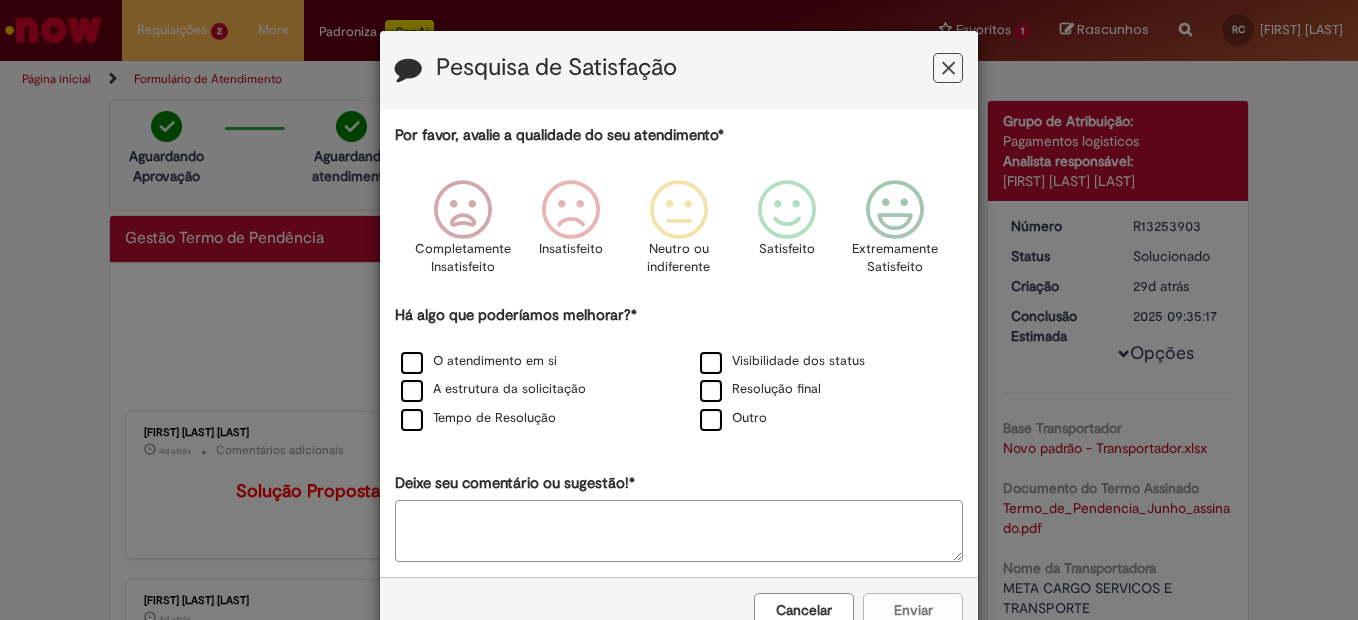 scroll, scrollTop: 55, scrollLeft: 0, axis: vertical 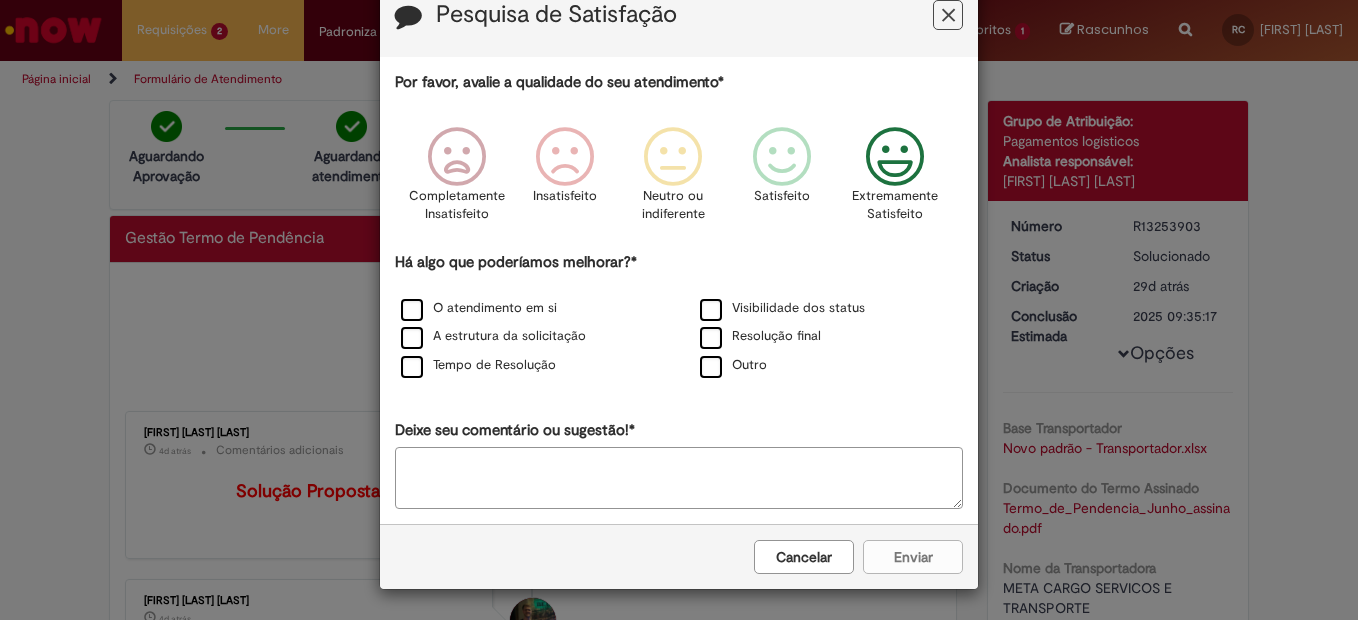 click at bounding box center [895, 157] 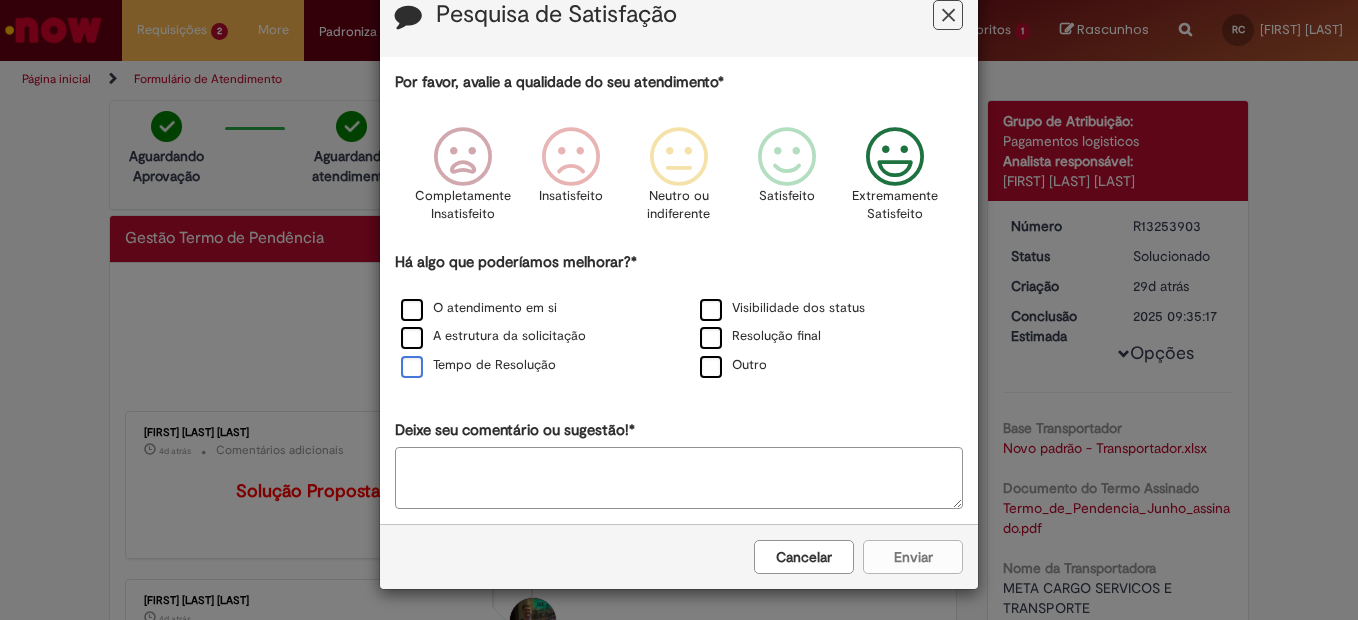 click on "Tempo de Resolução" at bounding box center (478, 365) 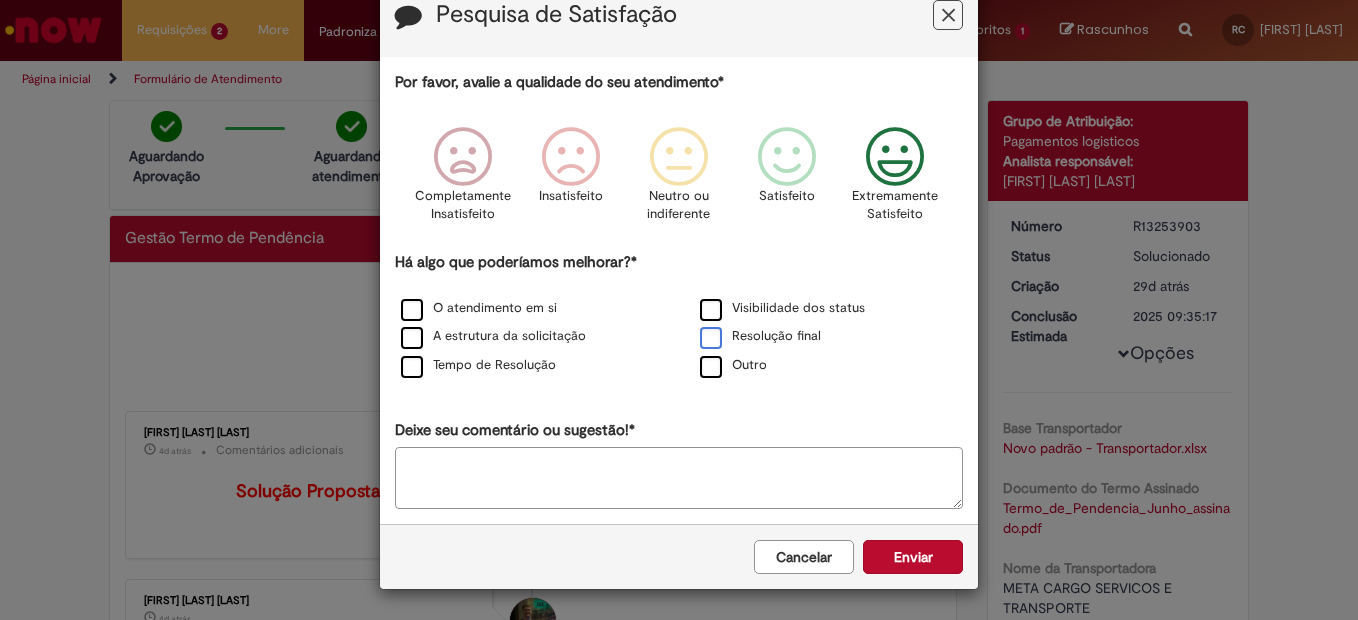 click on "Resolução final" at bounding box center (760, 336) 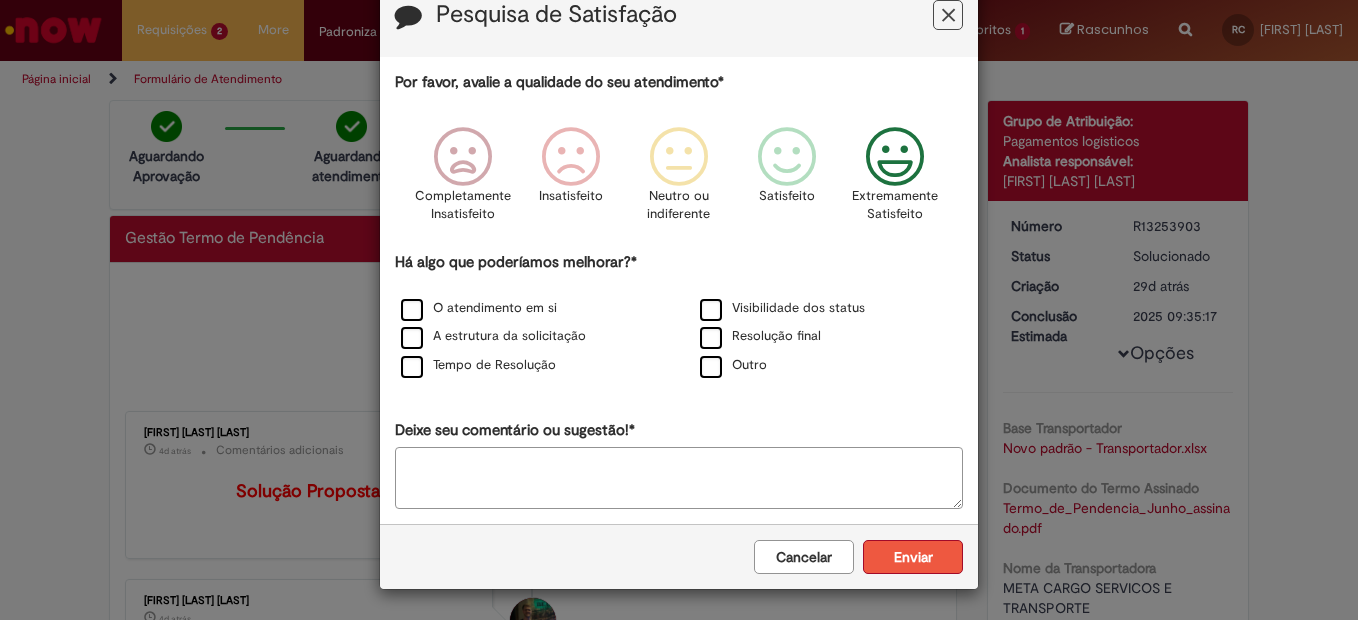 click on "Enviar" at bounding box center [913, 557] 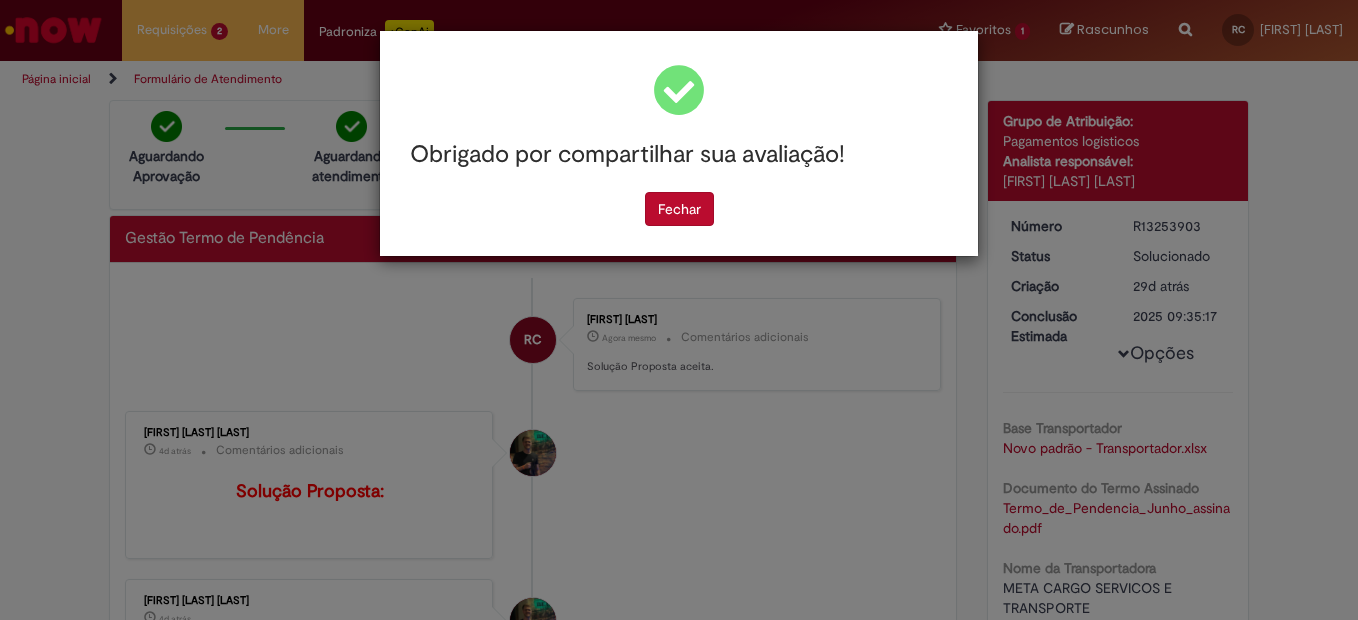 scroll, scrollTop: 0, scrollLeft: 0, axis: both 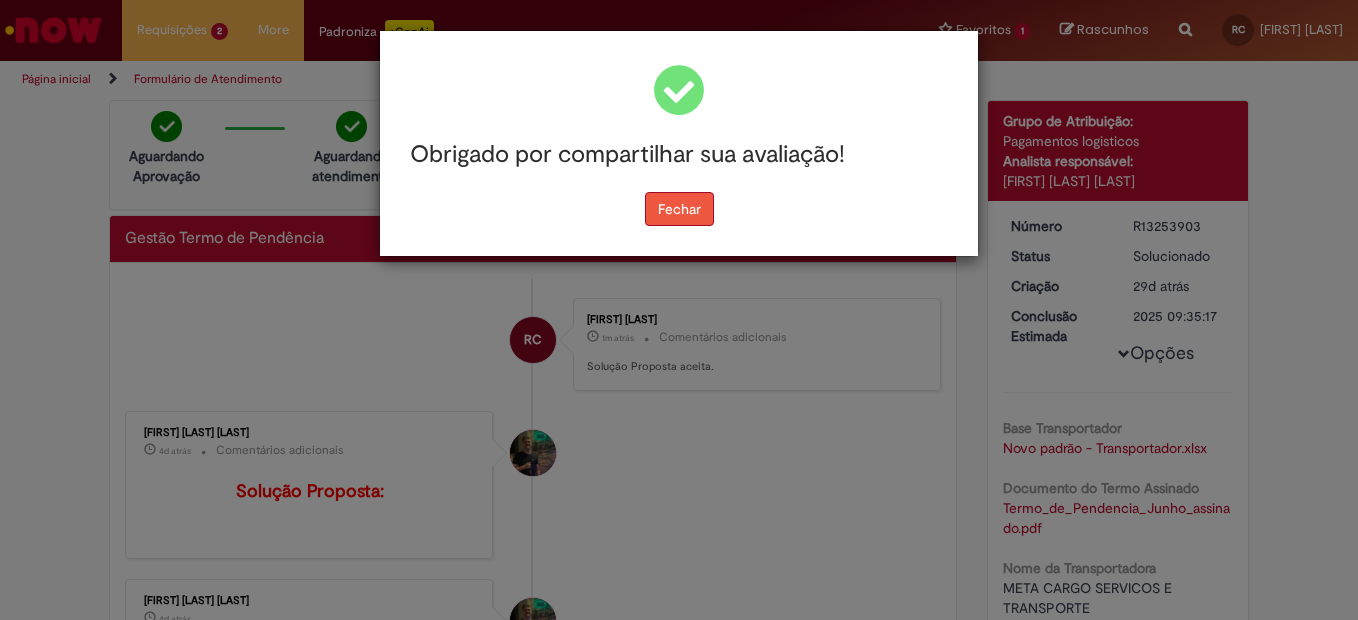 click on "Fechar" at bounding box center (679, 209) 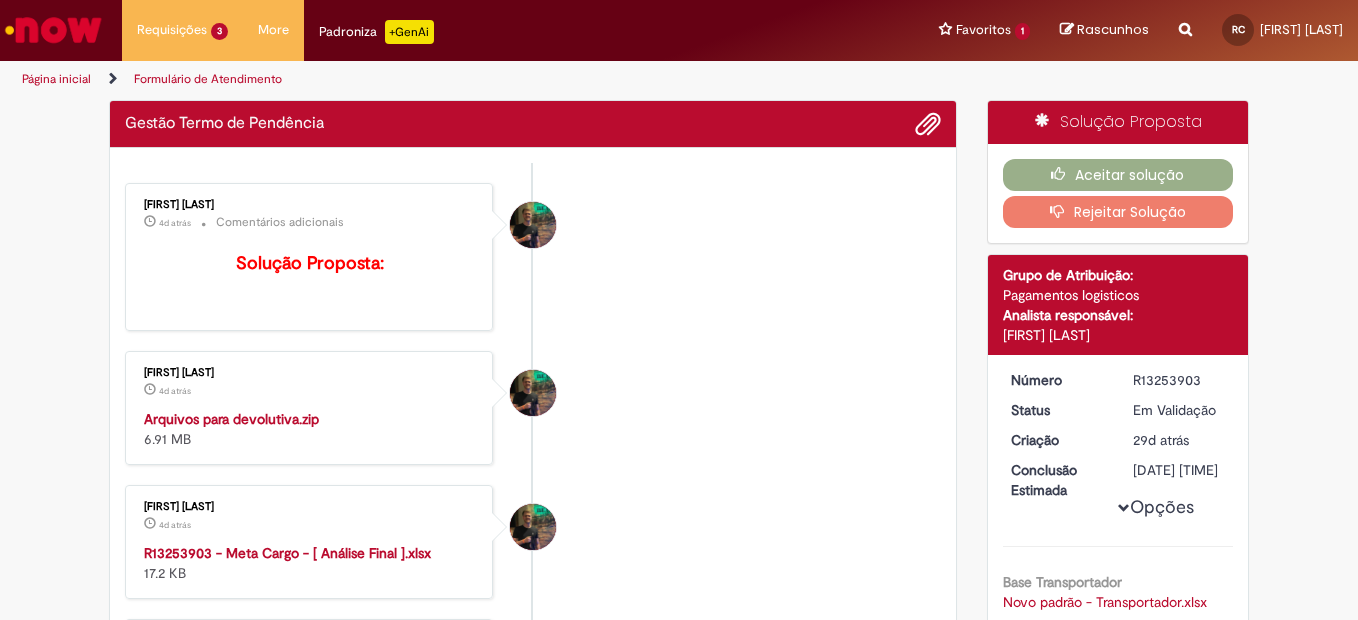 scroll, scrollTop: 0, scrollLeft: 0, axis: both 